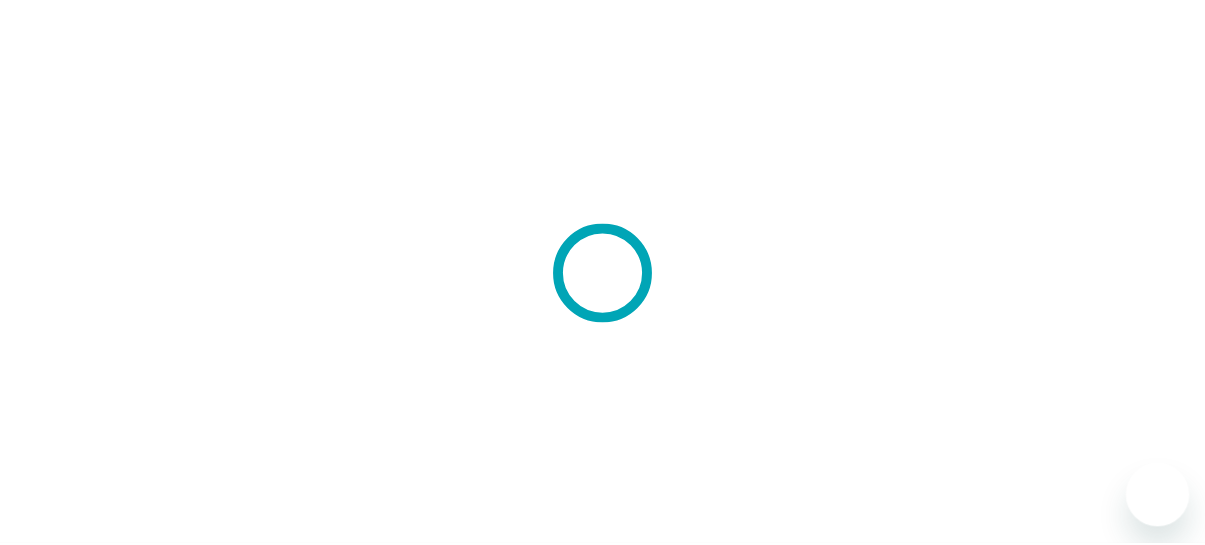 scroll, scrollTop: 0, scrollLeft: 0, axis: both 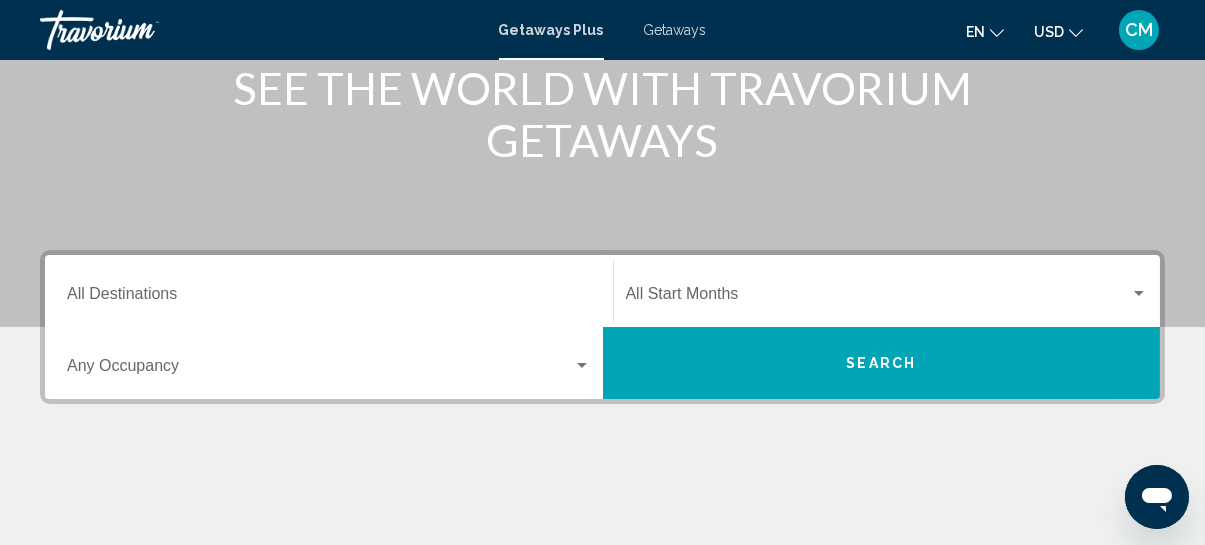 click on "Destination All Destinations" at bounding box center (329, 291) 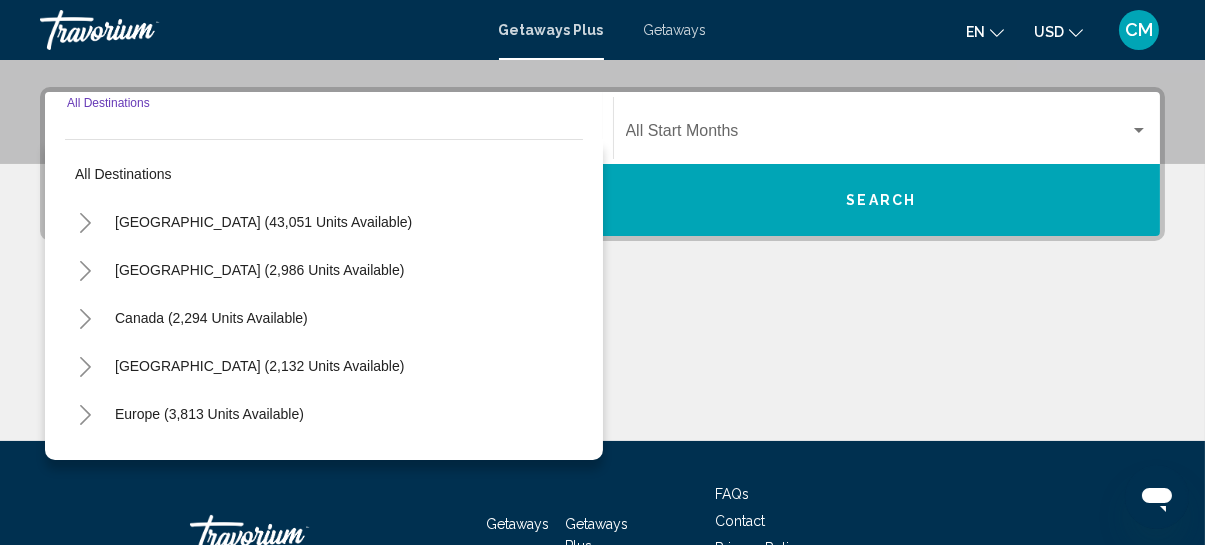 scroll, scrollTop: 457, scrollLeft: 0, axis: vertical 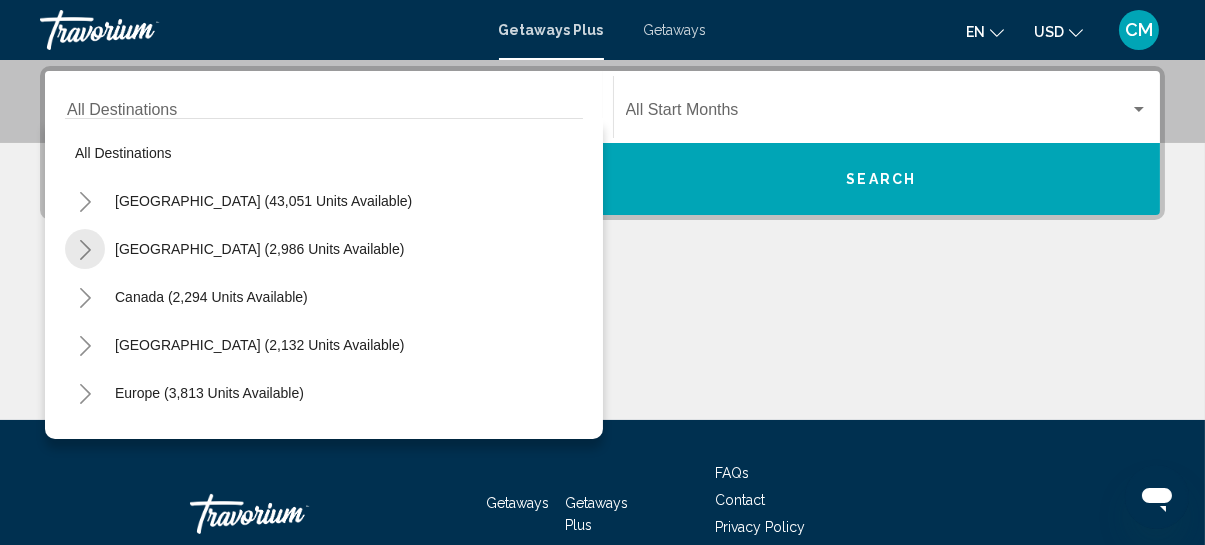 click 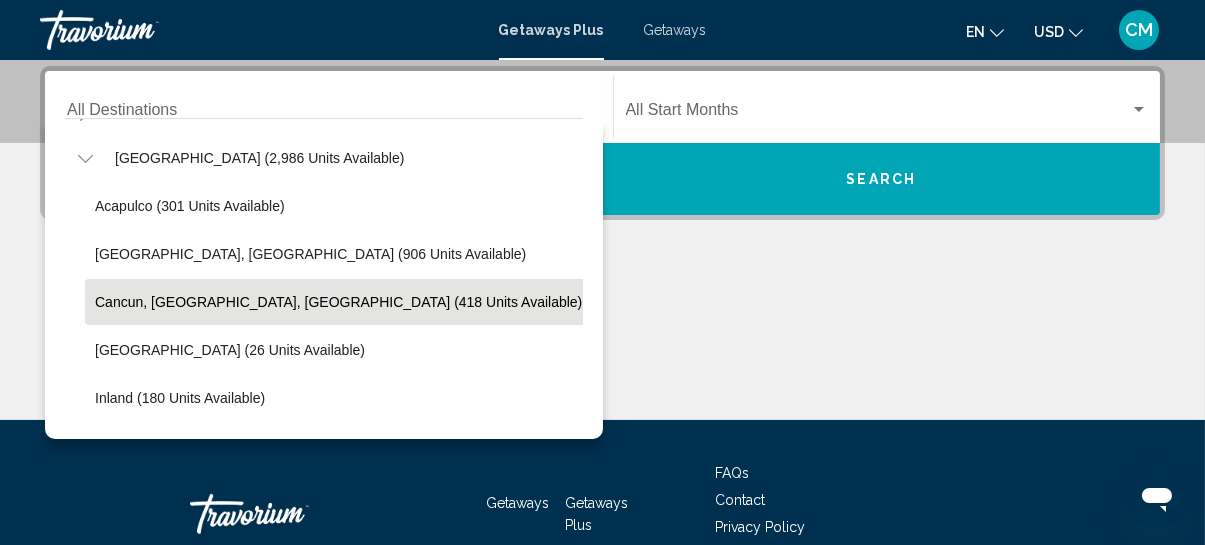 scroll, scrollTop: 181, scrollLeft: 0, axis: vertical 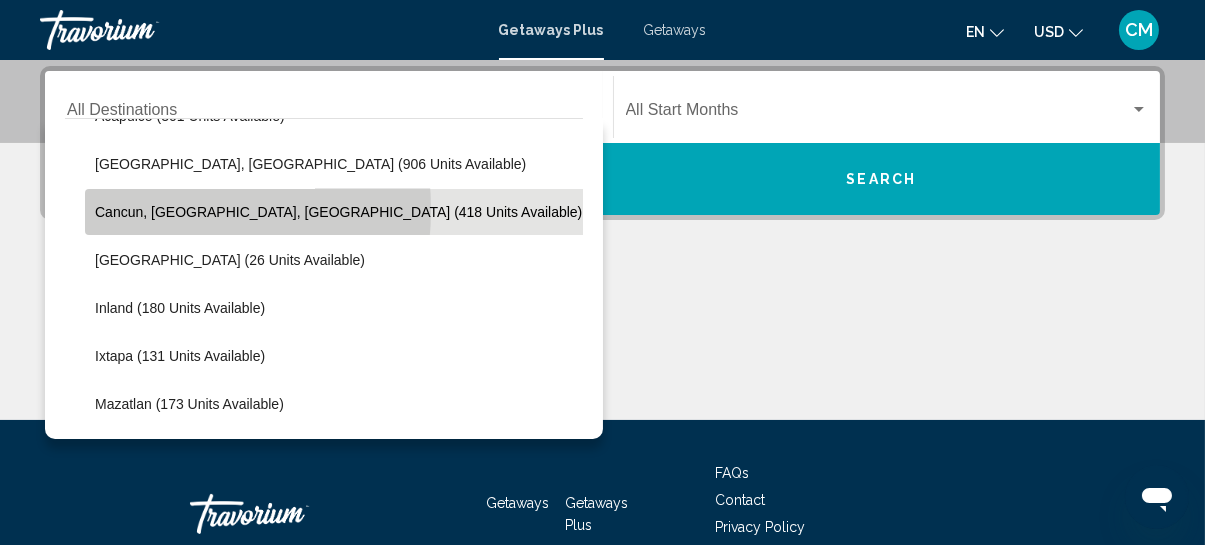 click on "Cancun, [GEOGRAPHIC_DATA], [GEOGRAPHIC_DATA] (418 units available)" 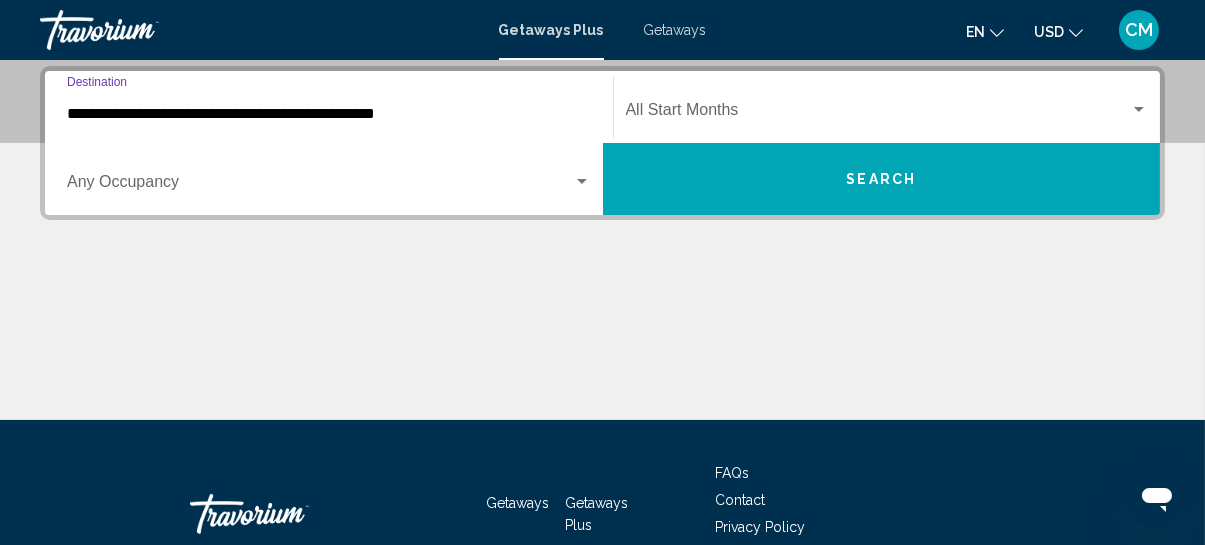 click at bounding box center [582, 182] 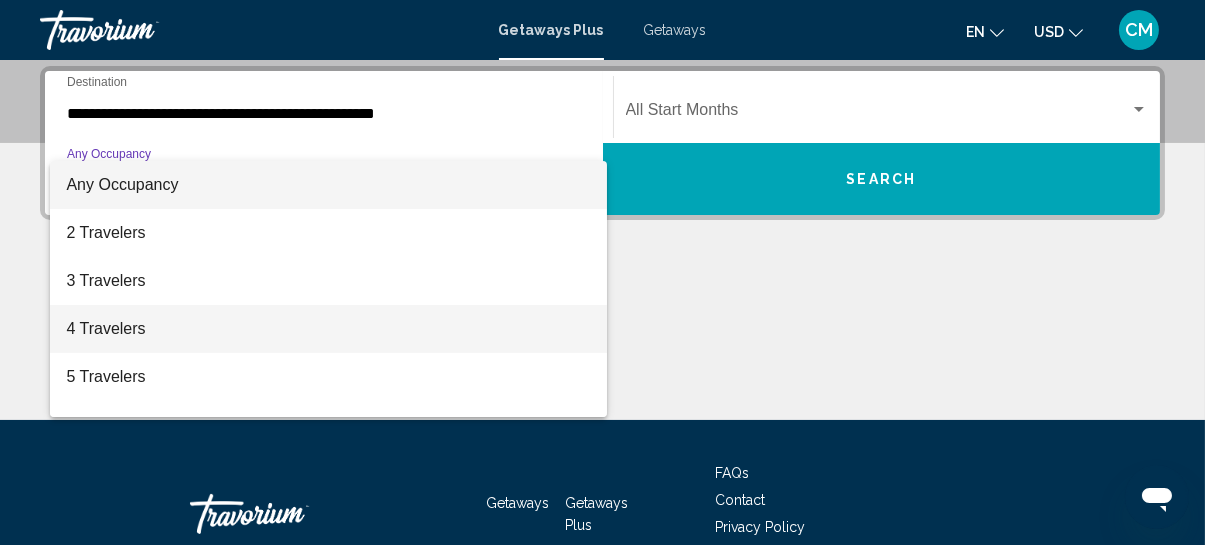 click on "4 Travelers" at bounding box center [328, 329] 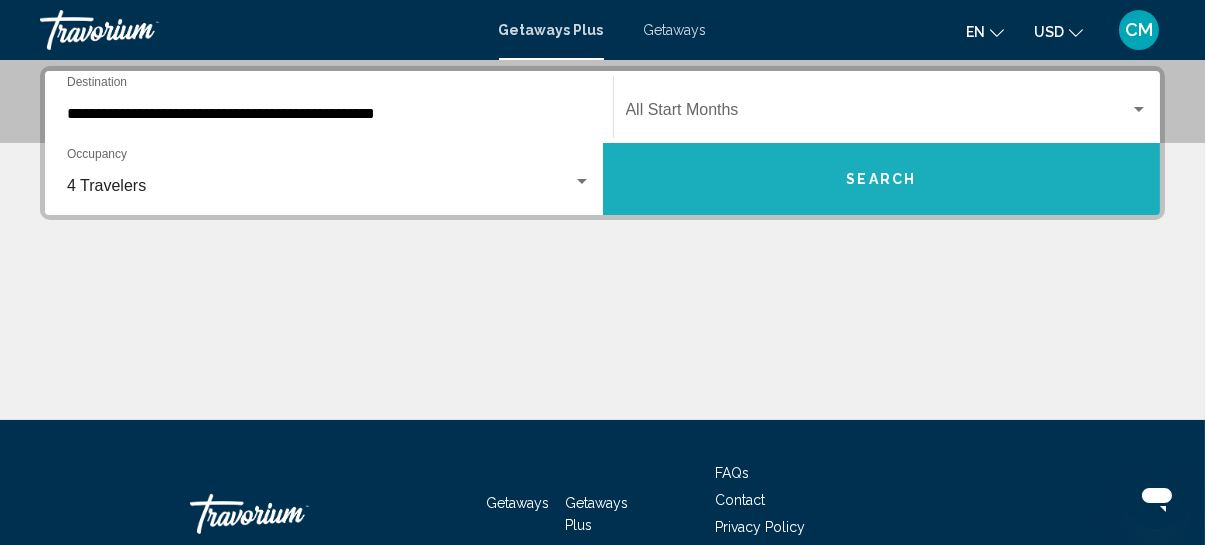 click on "Search" at bounding box center [881, 180] 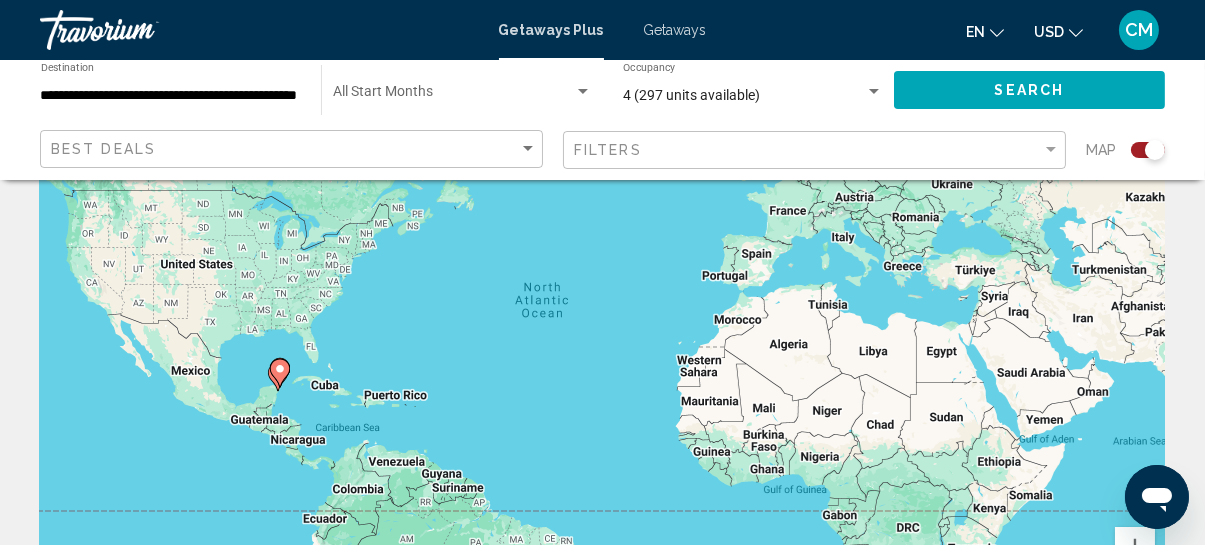 scroll, scrollTop: 273, scrollLeft: 0, axis: vertical 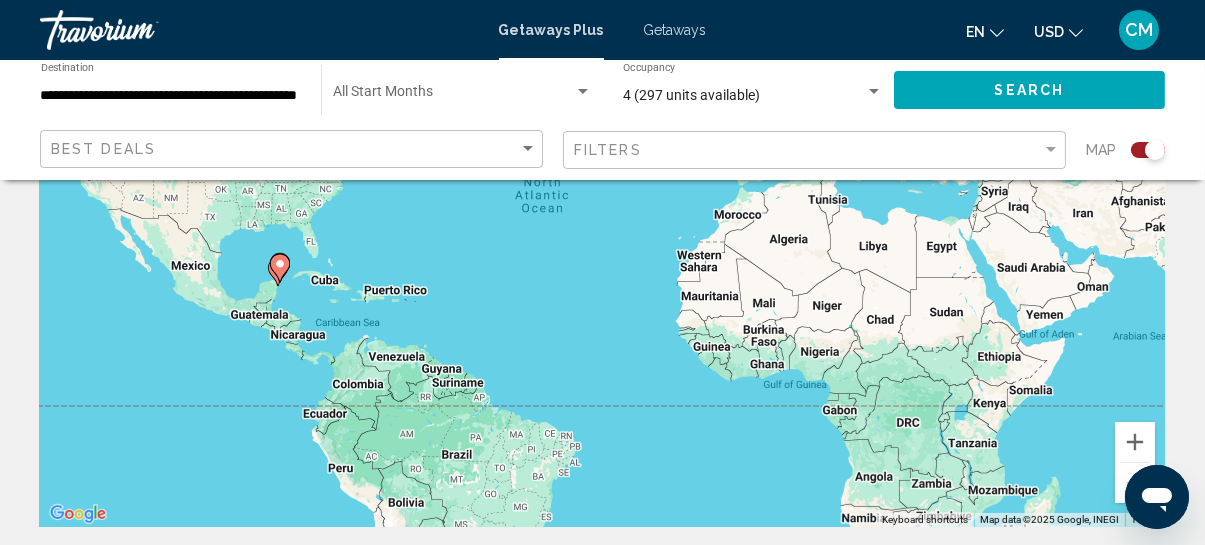 click on "To navigate, press the arrow keys. To activate drag with keyboard, press Alt + Enter. Once in keyboard drag state, use the arrow keys to move the marker. To complete the drag, press the Enter key. To cancel, press Escape." at bounding box center [602, 227] 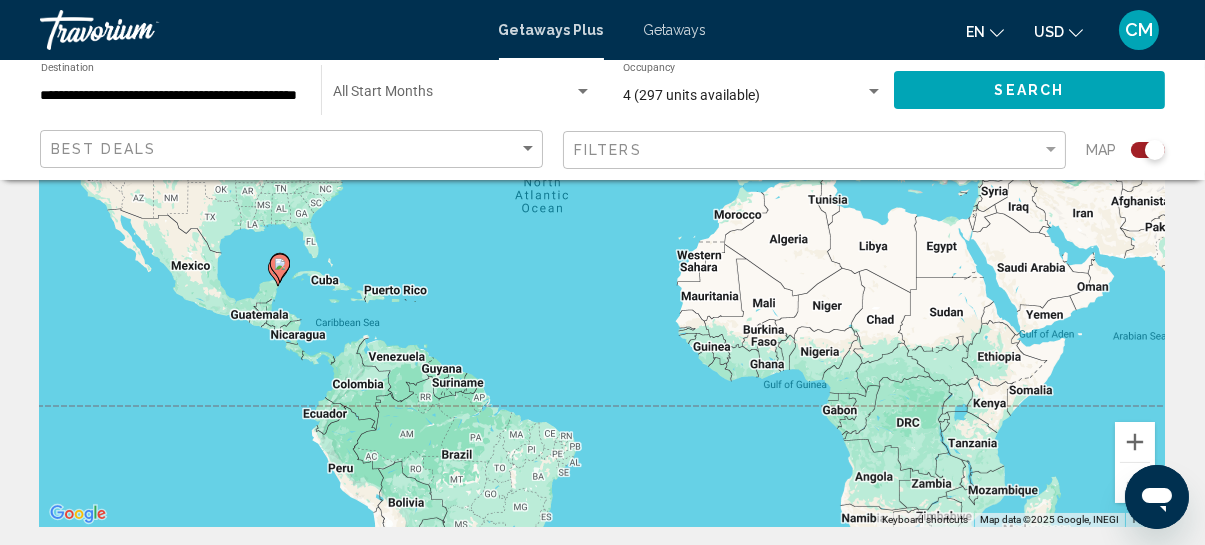 click on "To navigate, press the arrow keys. To activate drag with keyboard, press Alt + Enter. Once in keyboard drag state, use the arrow keys to move the marker. To complete the drag, press the Enter key. To cancel, press Escape." at bounding box center (602, 227) 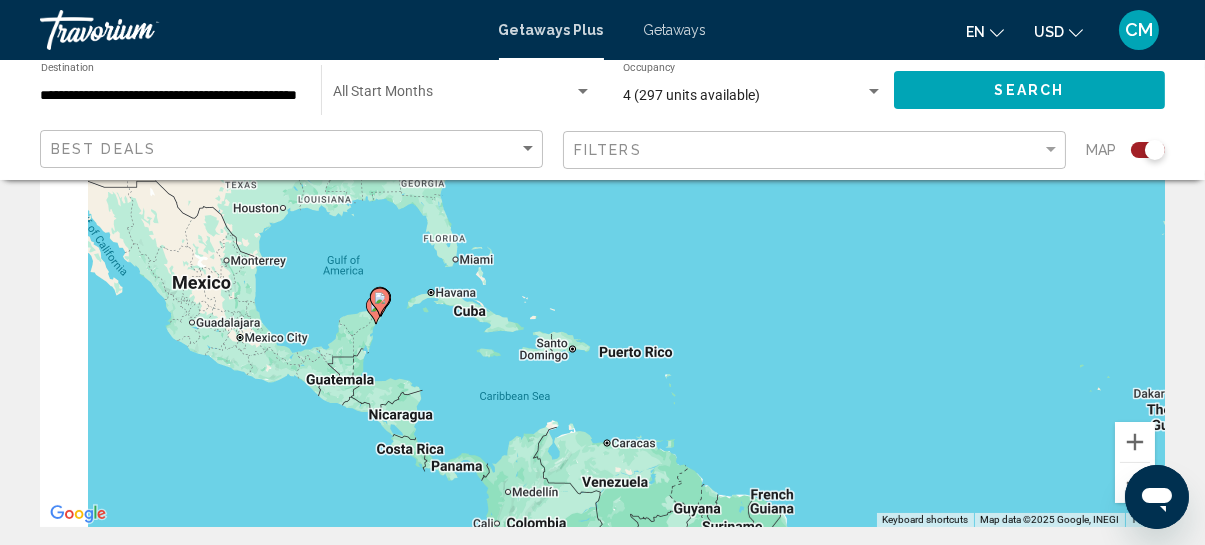 drag, startPoint x: 304, startPoint y: 320, endPoint x: 744, endPoint y: 427, distance: 452.82336 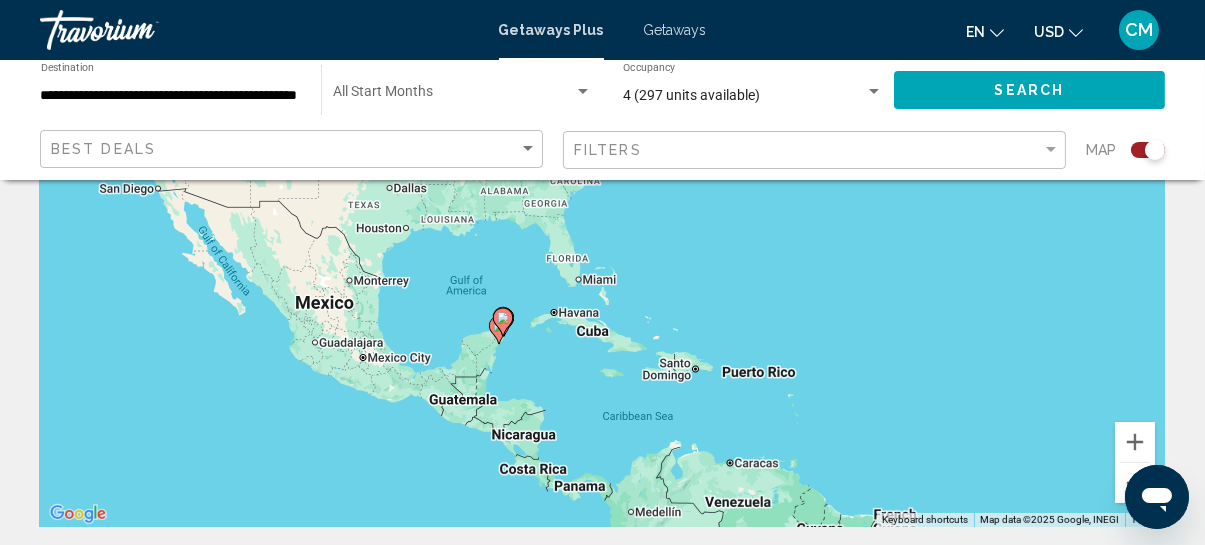 click on "To navigate, press the arrow keys. To activate drag with keyboard, press Alt + Enter. Once in keyboard drag state, use the arrow keys to move the marker. To complete the drag, press the Enter key. To cancel, press Escape." at bounding box center [602, 227] 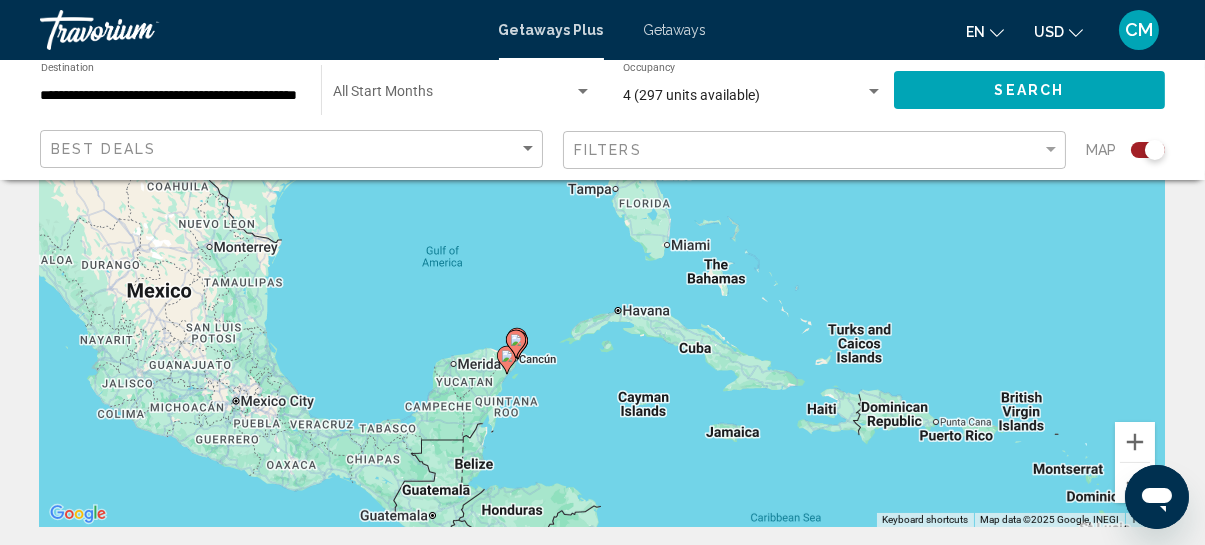drag, startPoint x: 520, startPoint y: 331, endPoint x: 578, endPoint y: 387, distance: 80.622574 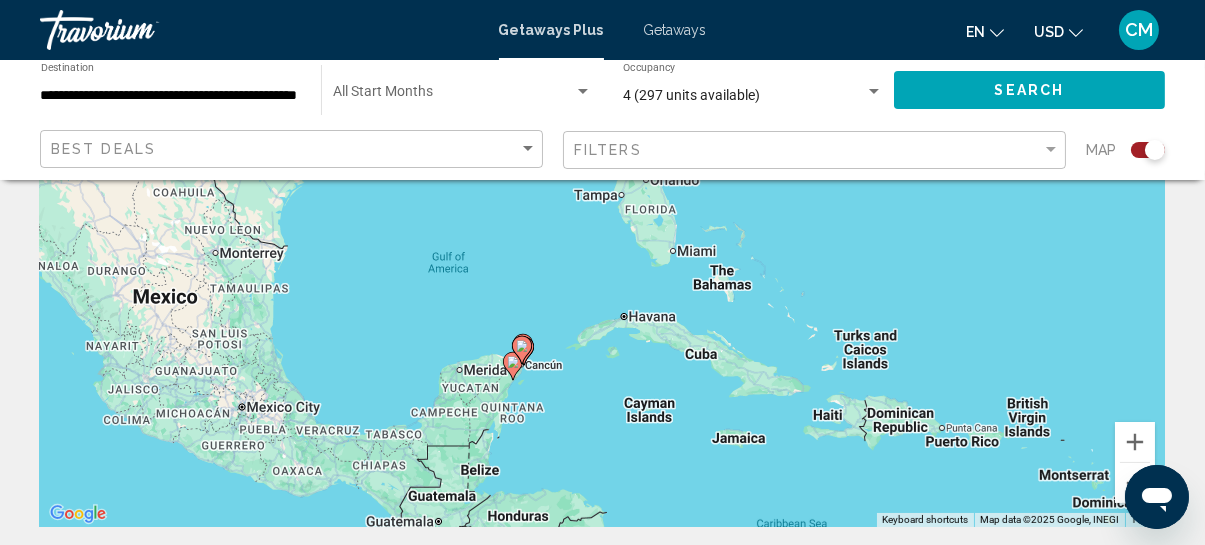click on "To navigate, press the arrow keys. To activate drag with keyboard, press Alt + Enter. Once in keyboard drag state, use the arrow keys to move the marker. To complete the drag, press the Enter key. To cancel, press Escape." at bounding box center (602, 227) 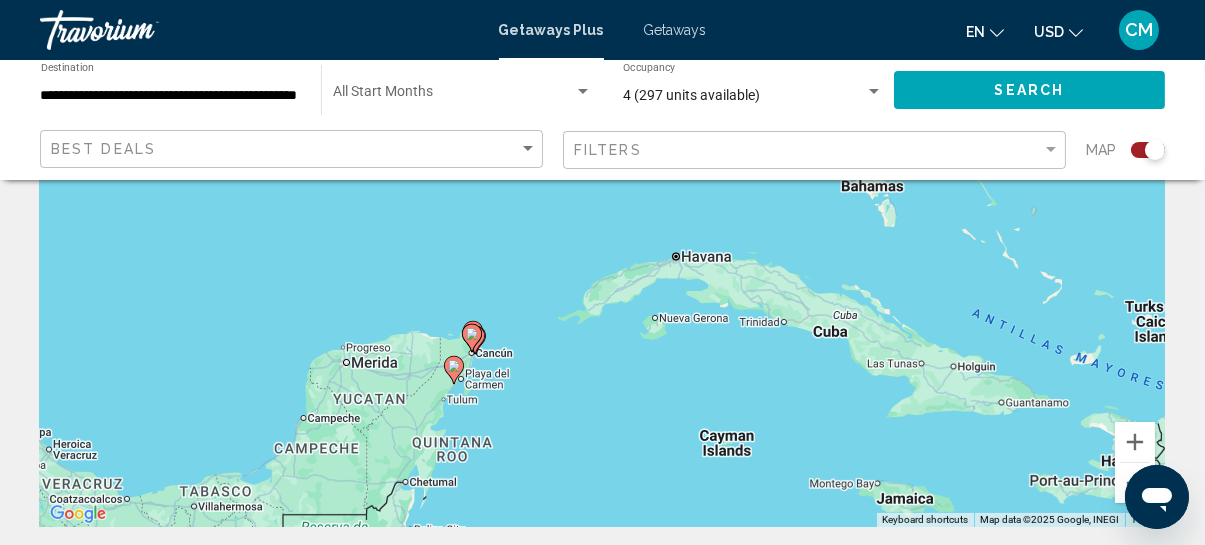 click on "To navigate, press the arrow keys. To activate drag with keyboard, press Alt + Enter. Once in keyboard drag state, use the arrow keys to move the marker. To complete the drag, press the Enter key. To cancel, press Escape." at bounding box center (602, 227) 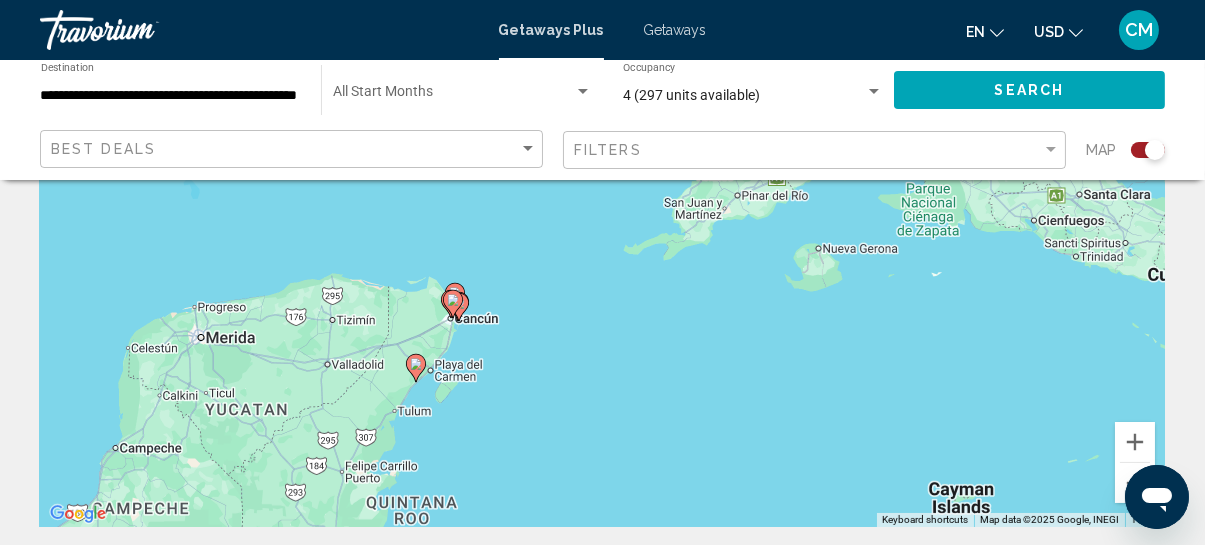 drag, startPoint x: 540, startPoint y: 390, endPoint x: 593, endPoint y: 309, distance: 96.79876 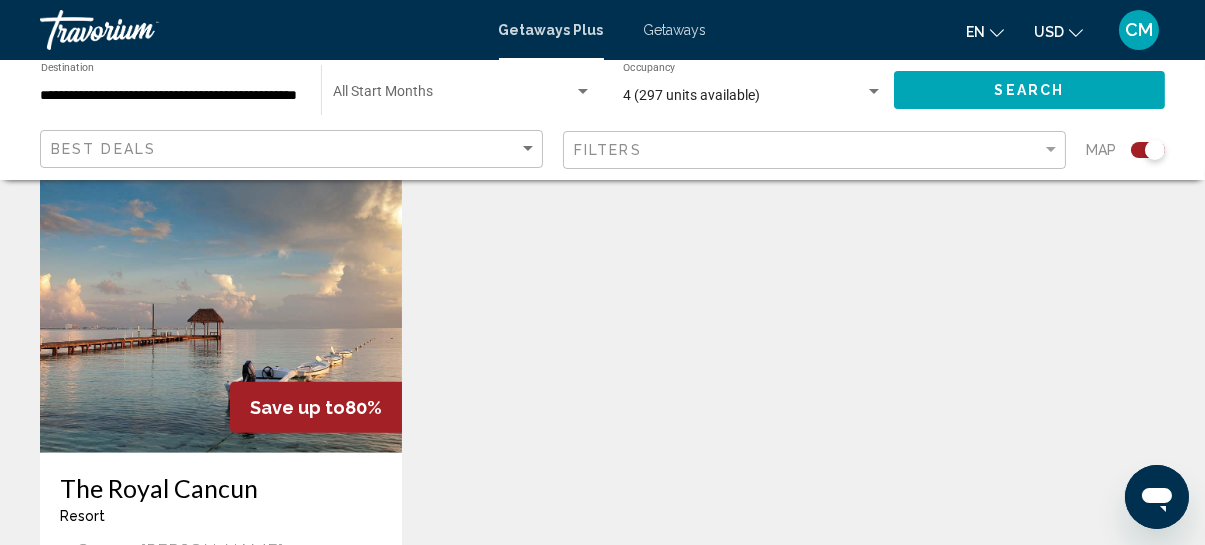 scroll, scrollTop: 2363, scrollLeft: 0, axis: vertical 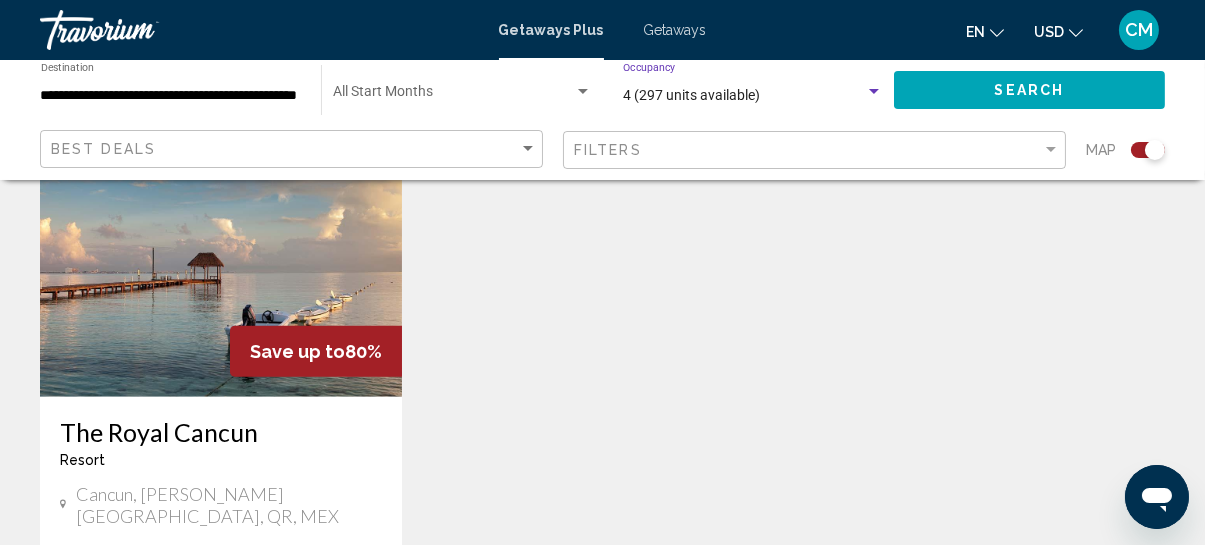 click on "4 (297 units available)" at bounding box center [744, 96] 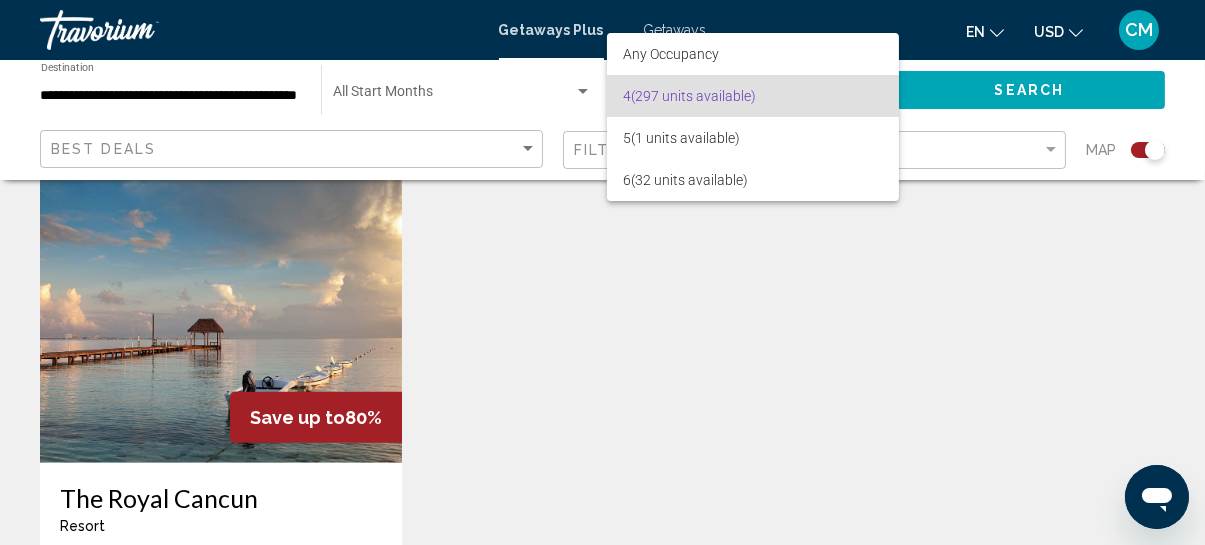 scroll, scrollTop: 2273, scrollLeft: 0, axis: vertical 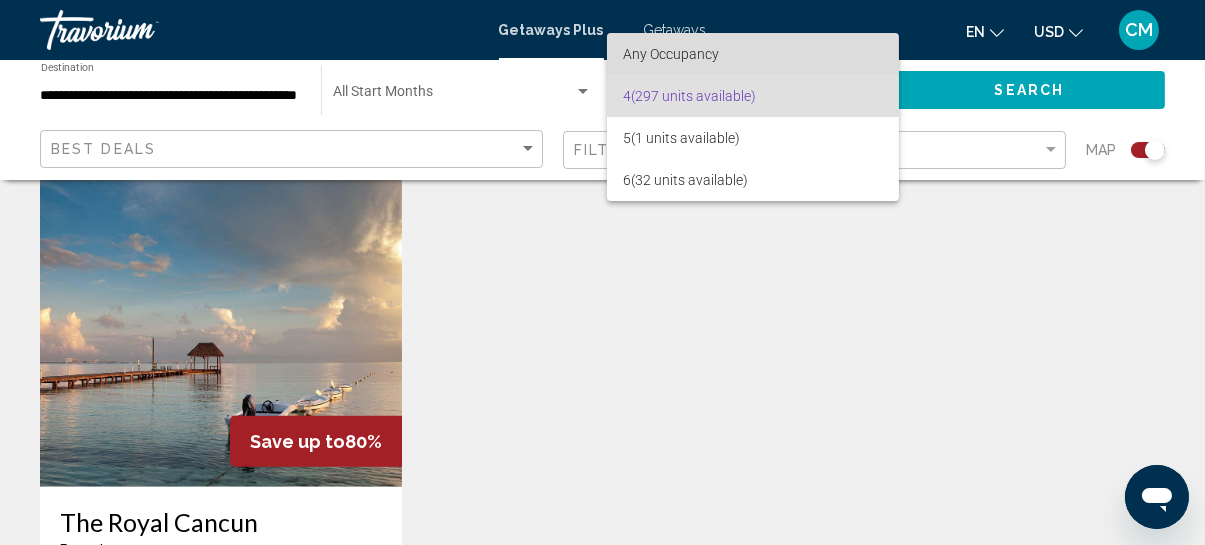 drag, startPoint x: 652, startPoint y: 49, endPoint x: 471, endPoint y: 83, distance: 184.16568 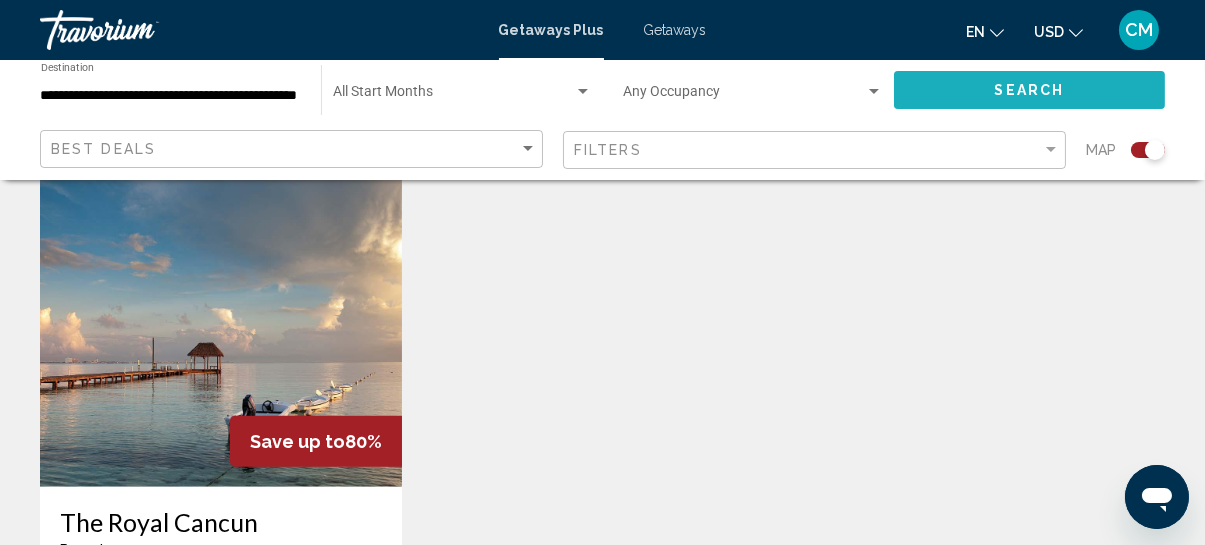 click on "Search" 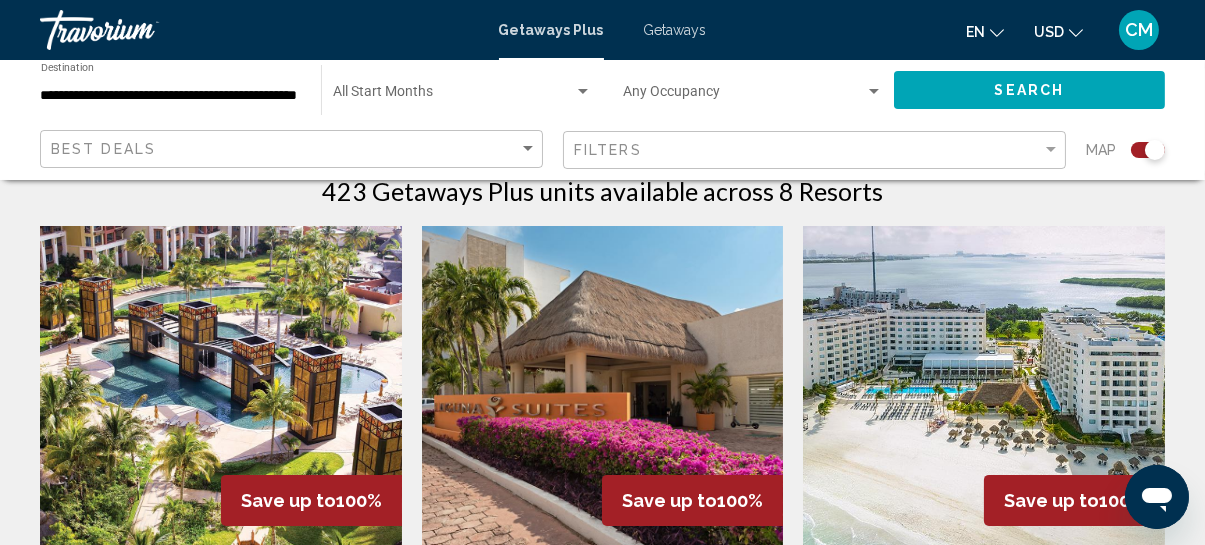 scroll, scrollTop: 636, scrollLeft: 0, axis: vertical 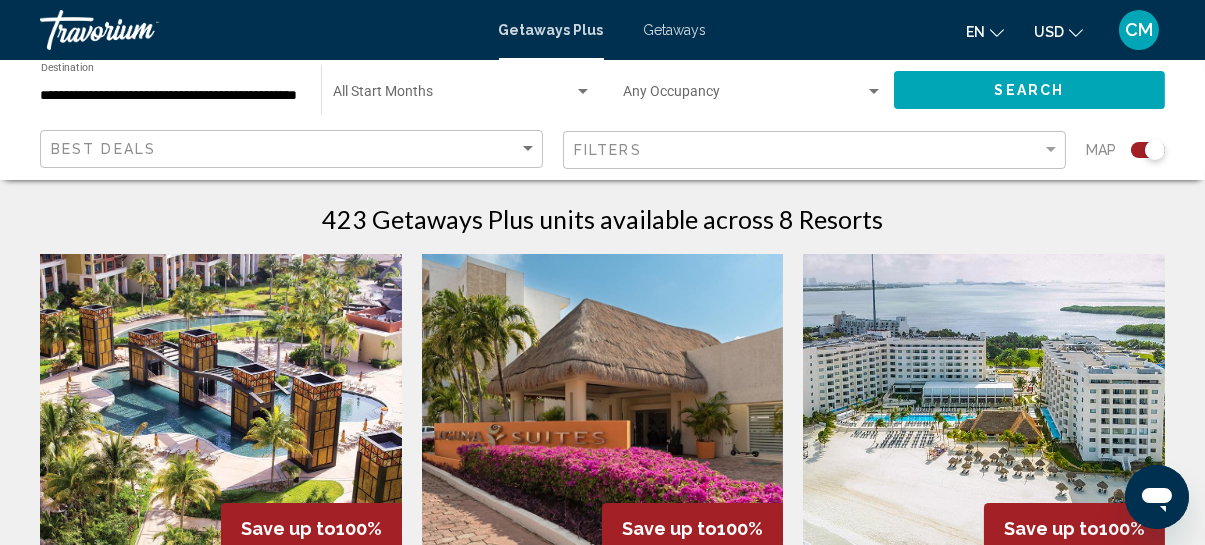 click at bounding box center (221, 414) 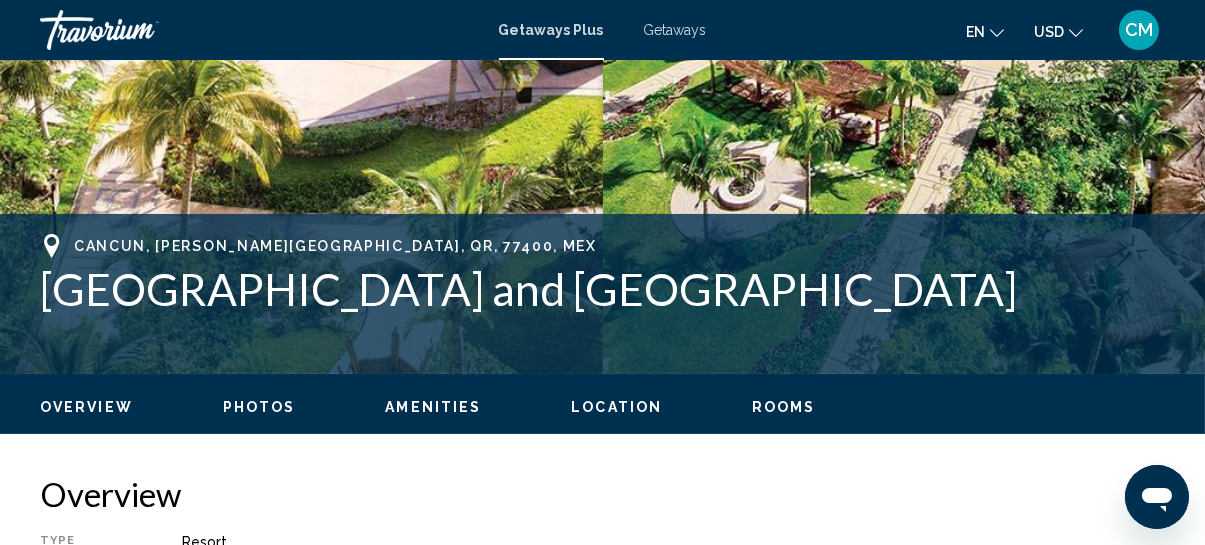 scroll, scrollTop: 262, scrollLeft: 0, axis: vertical 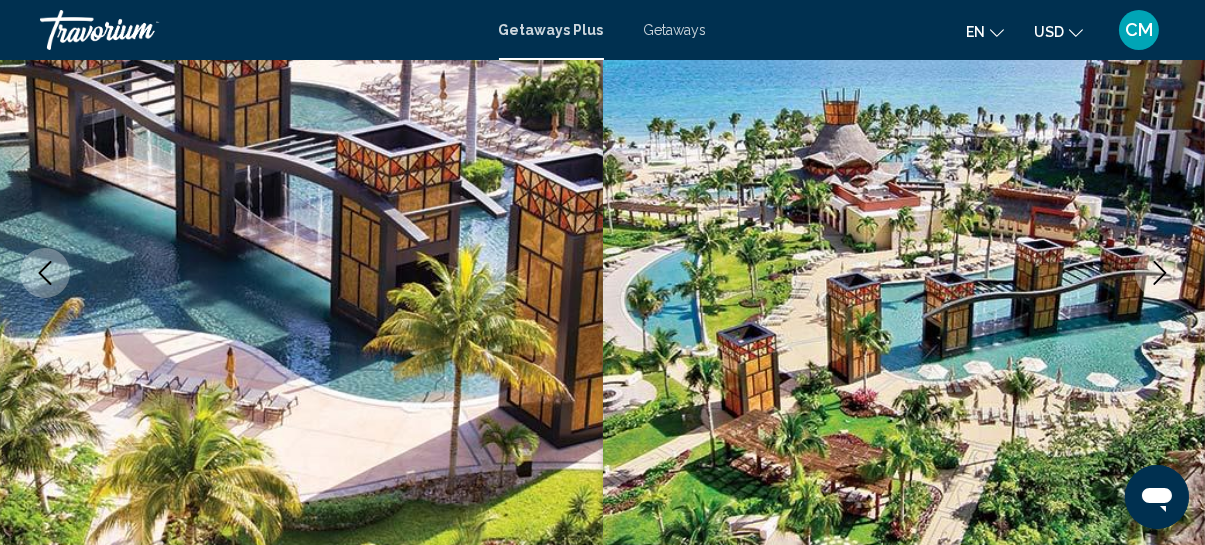 click 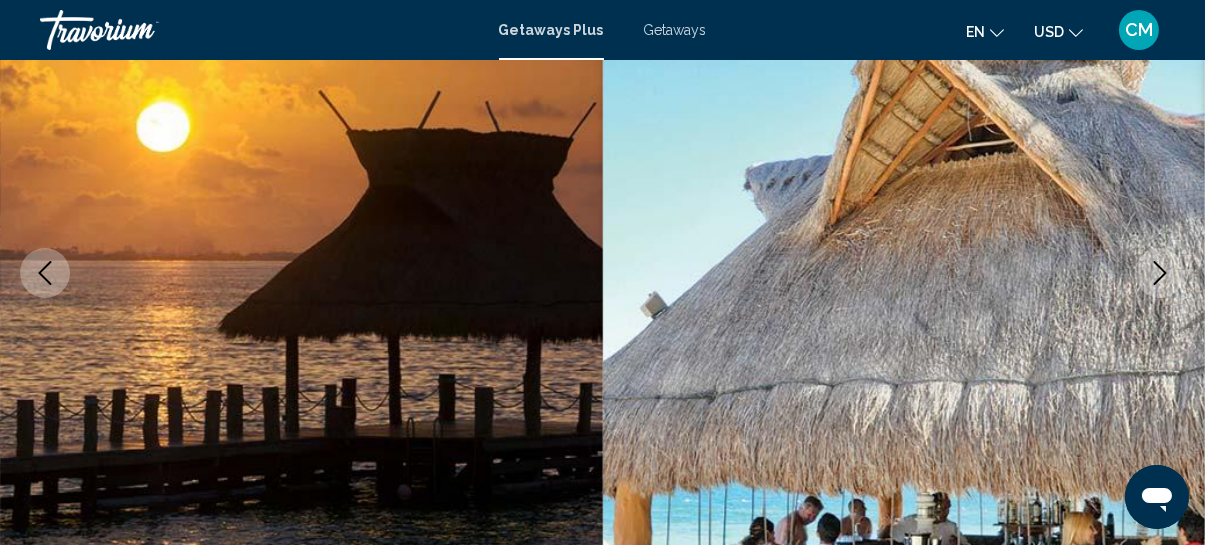 click 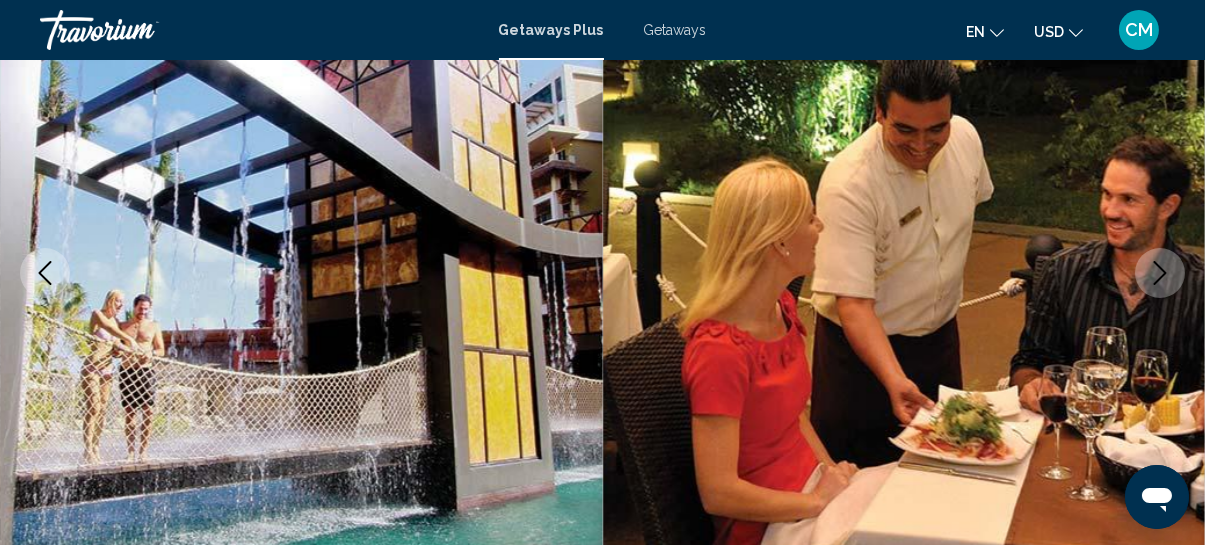 click 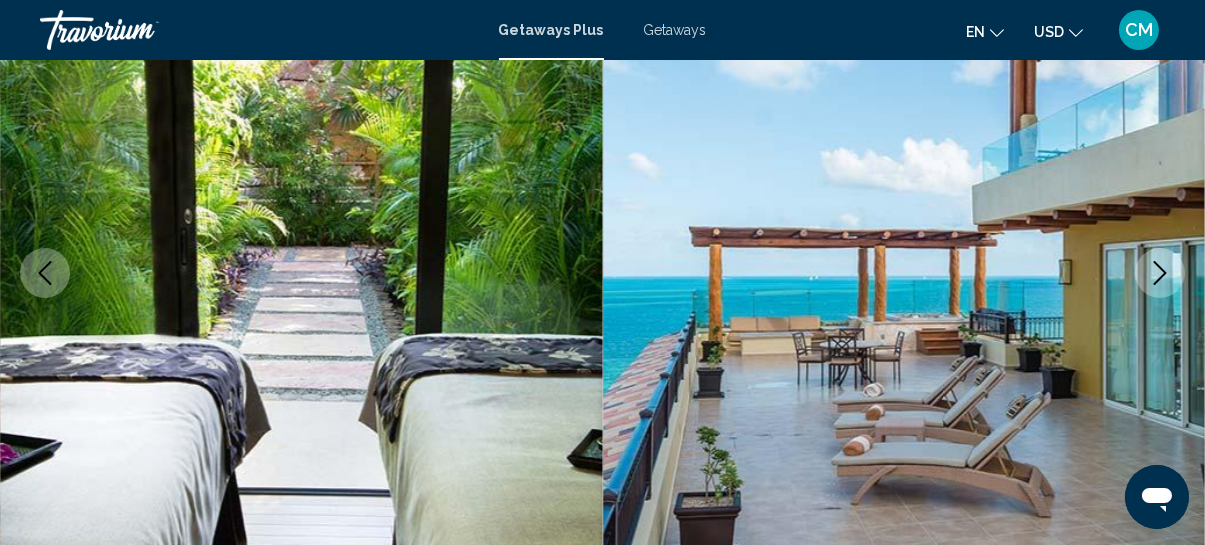 click 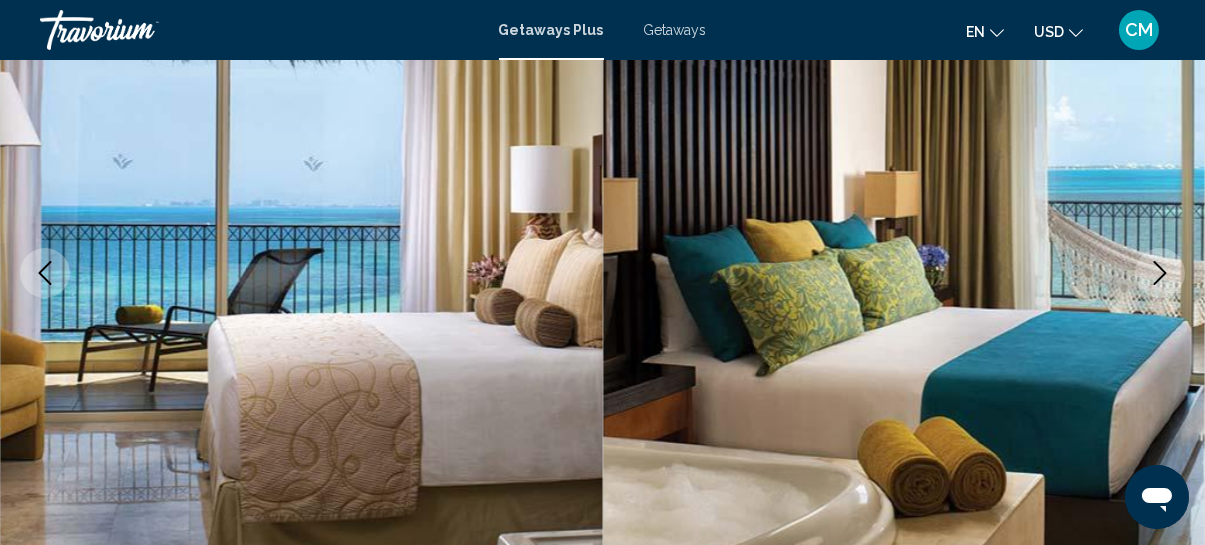 click 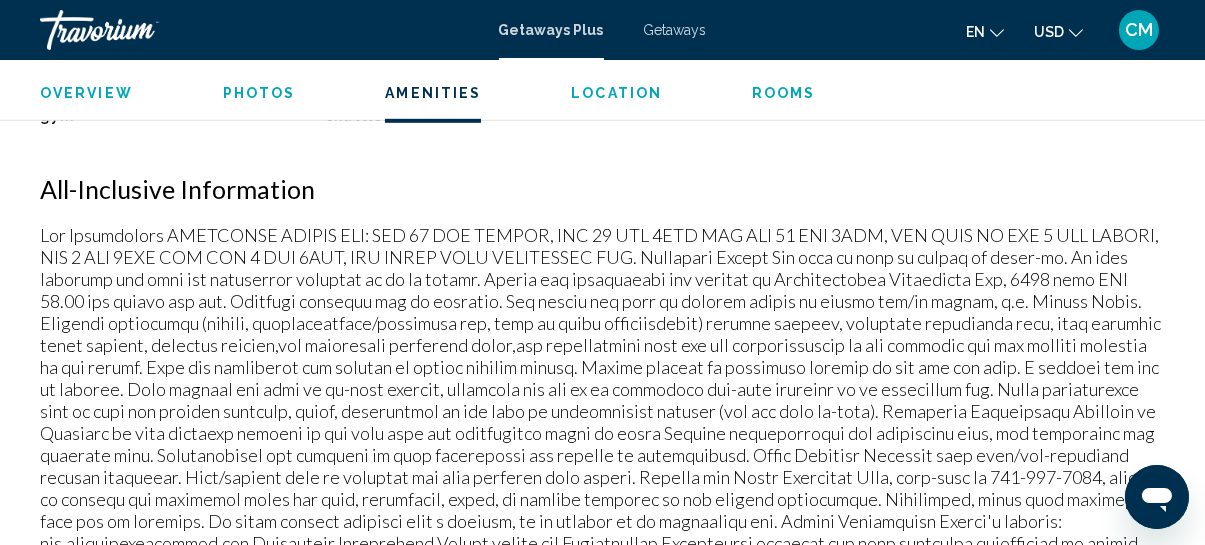 scroll, scrollTop: 1989, scrollLeft: 0, axis: vertical 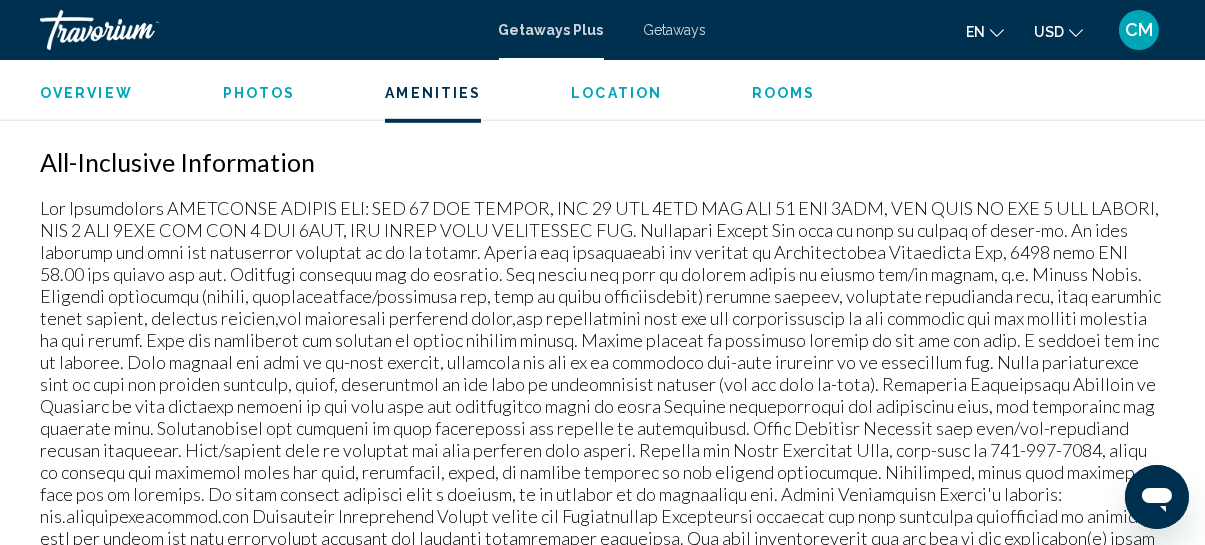 click on "Getaways" at bounding box center (675, 30) 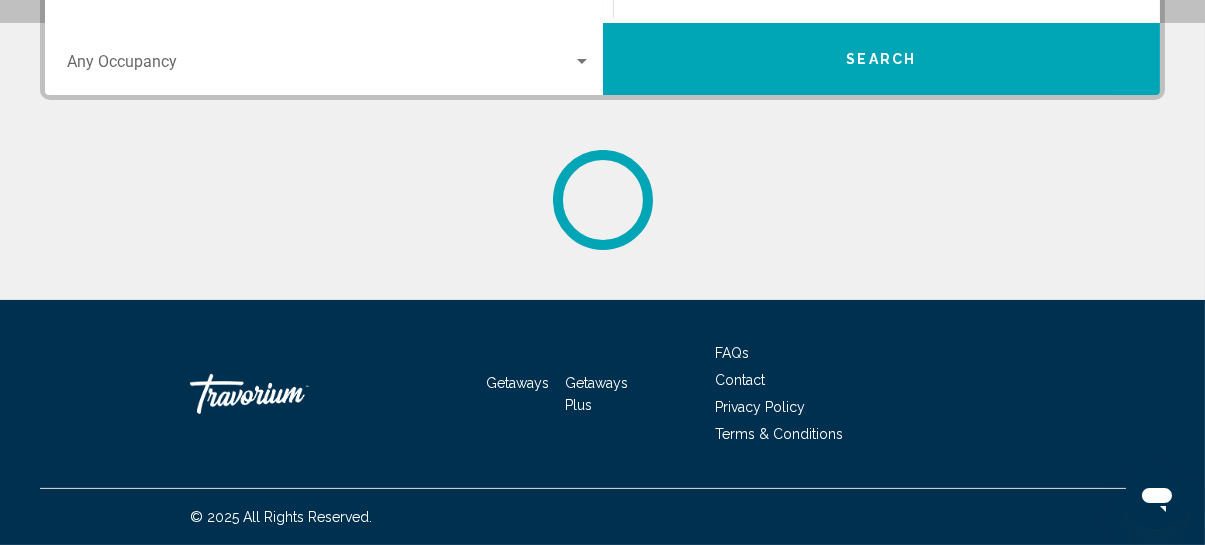 scroll, scrollTop: 0, scrollLeft: 0, axis: both 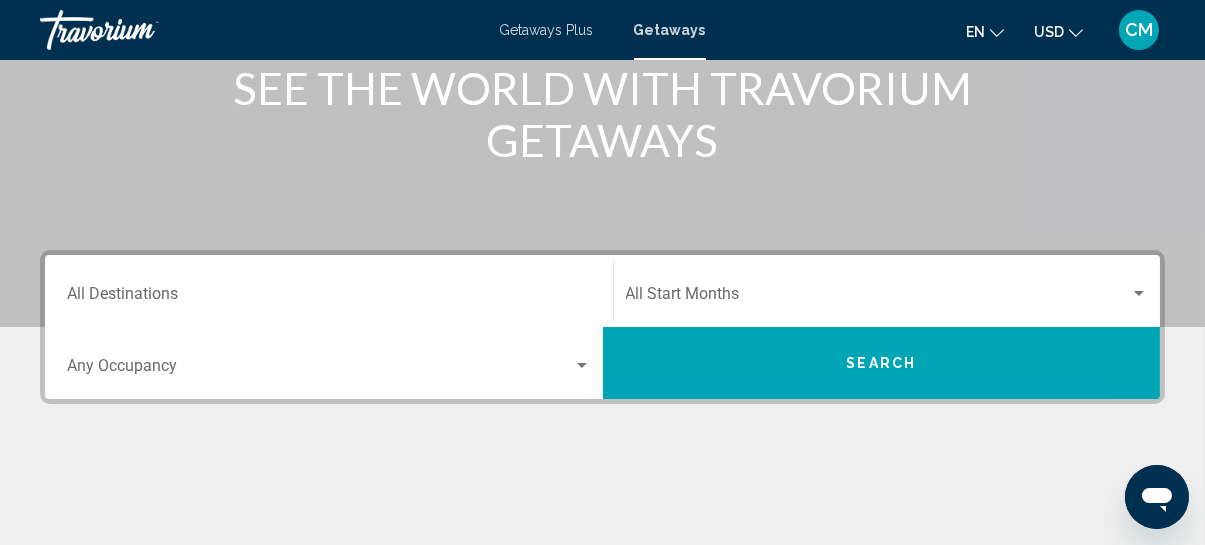 click on "Destination All Destinations" at bounding box center [329, 298] 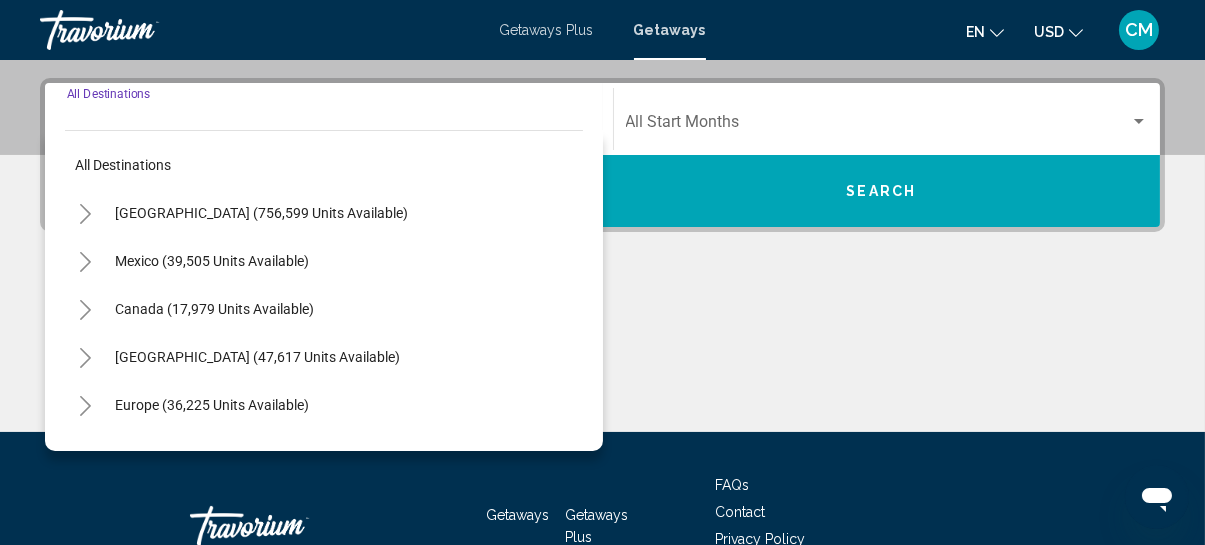 scroll, scrollTop: 457, scrollLeft: 0, axis: vertical 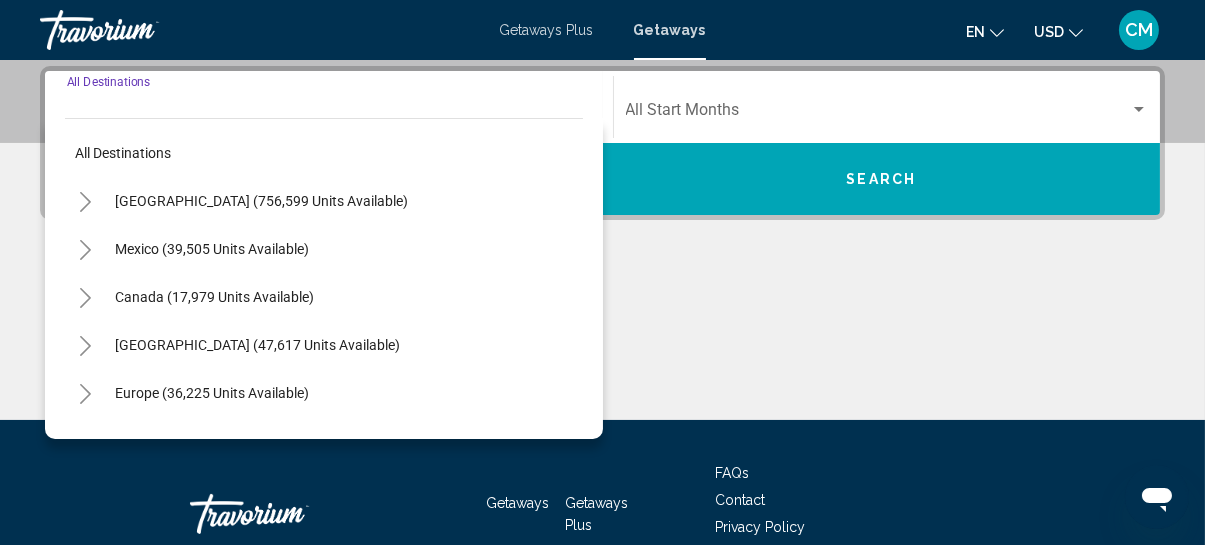 click 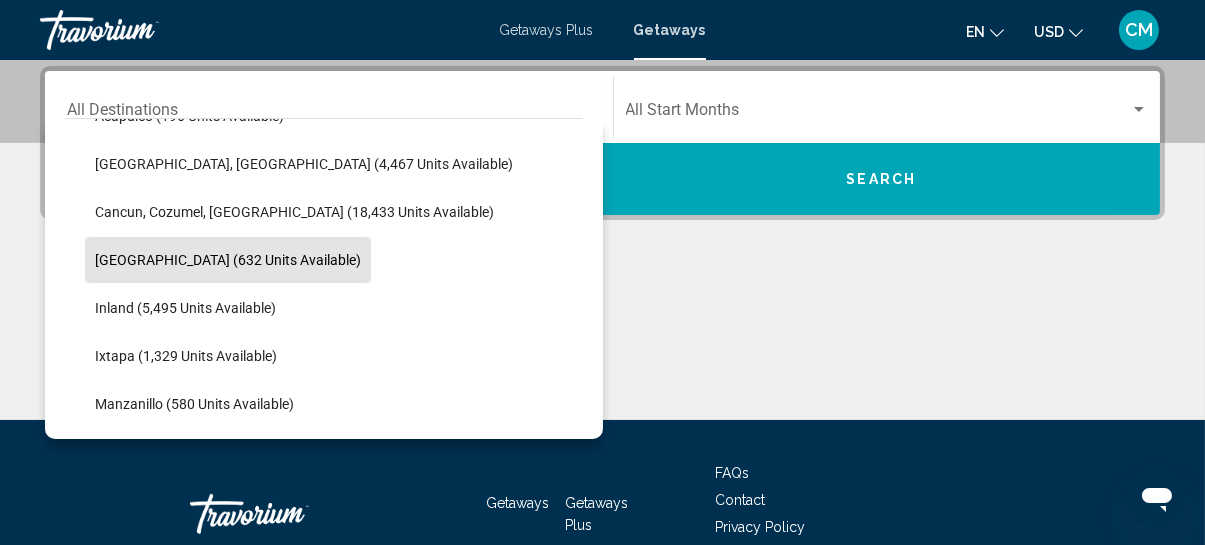 scroll, scrollTop: 91, scrollLeft: 0, axis: vertical 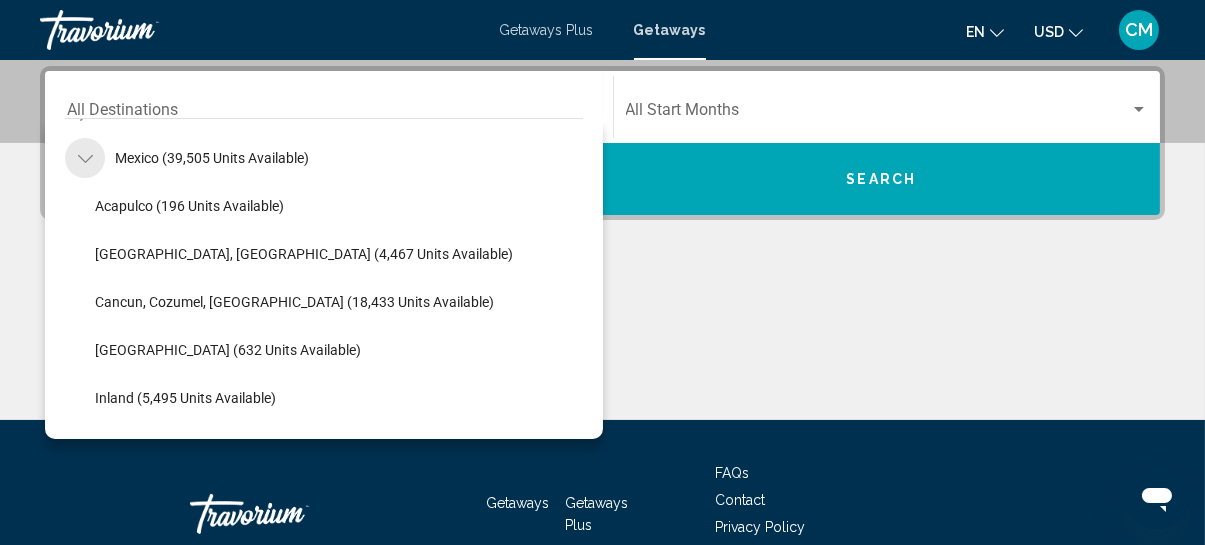 click 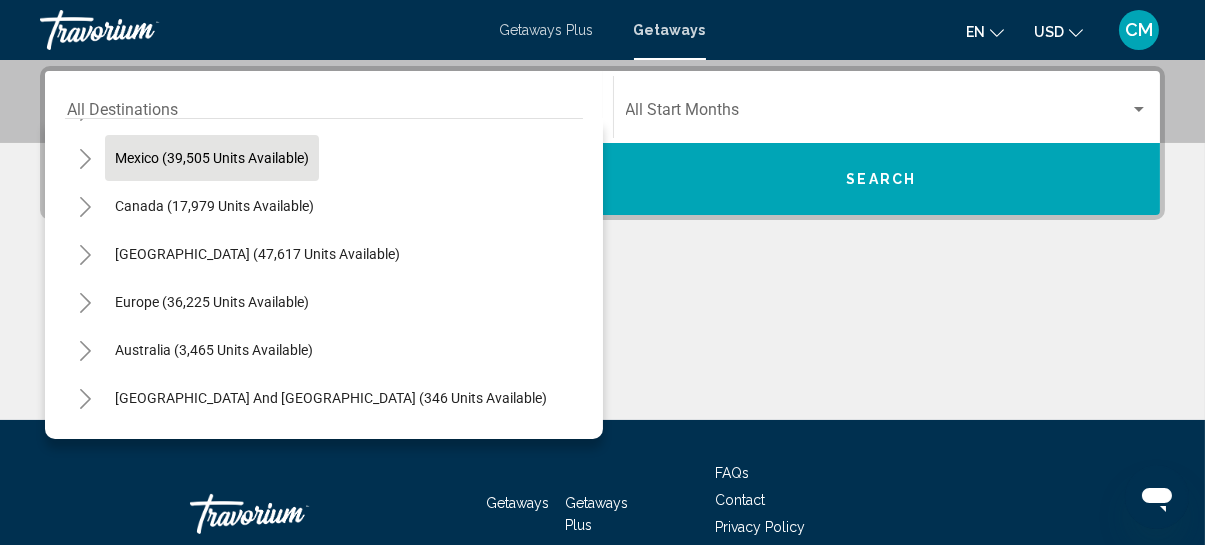click on "Mexico (39,505 units available)" at bounding box center (214, 206) 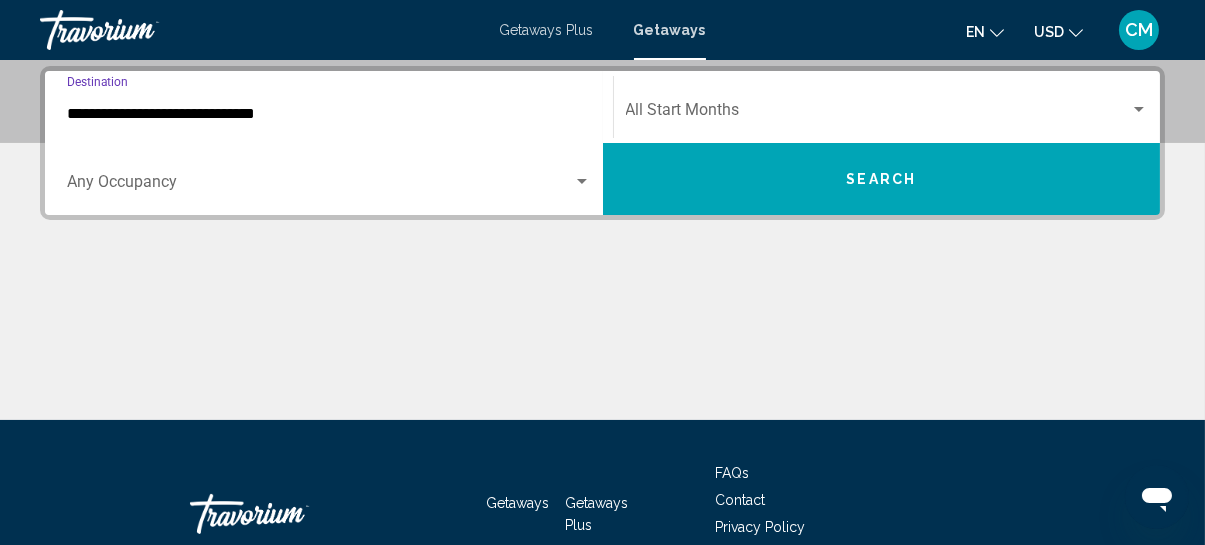 click at bounding box center (582, 182) 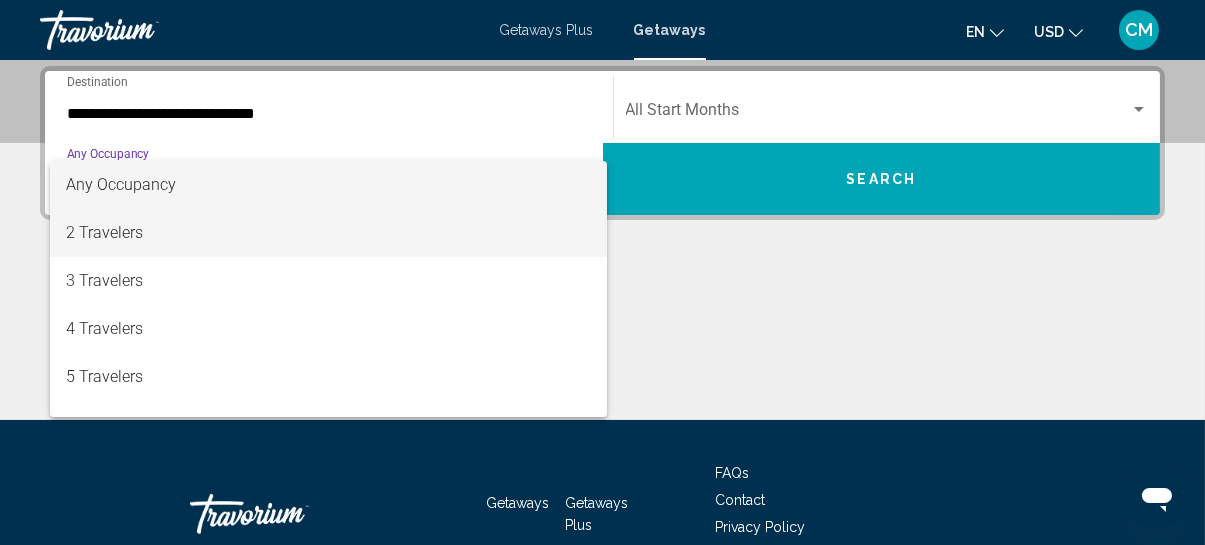 click on "2 Travelers" at bounding box center [328, 233] 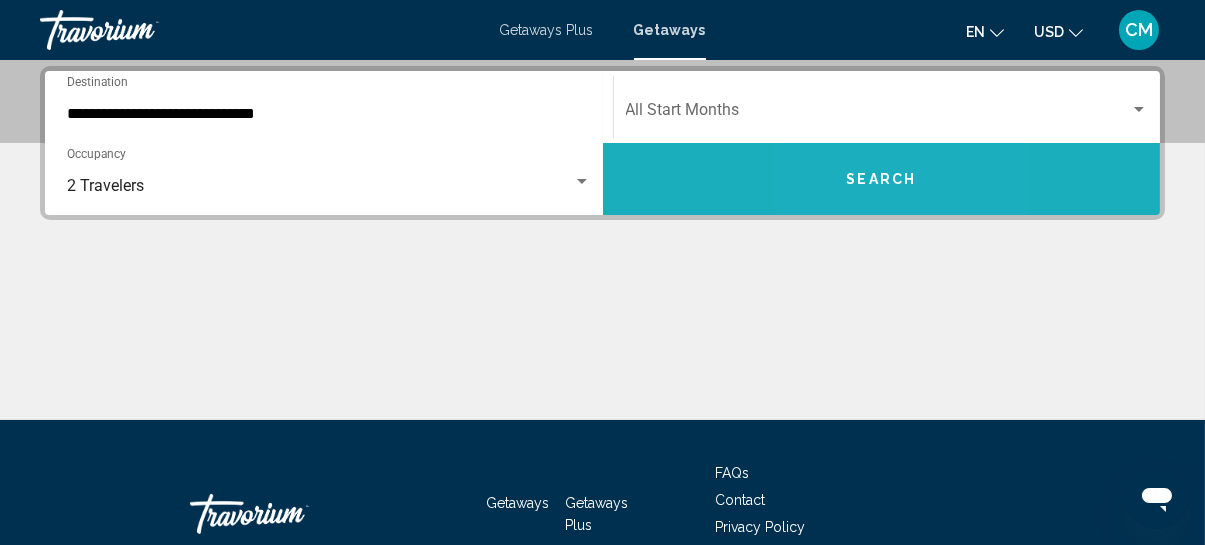 click on "Search" at bounding box center [882, 179] 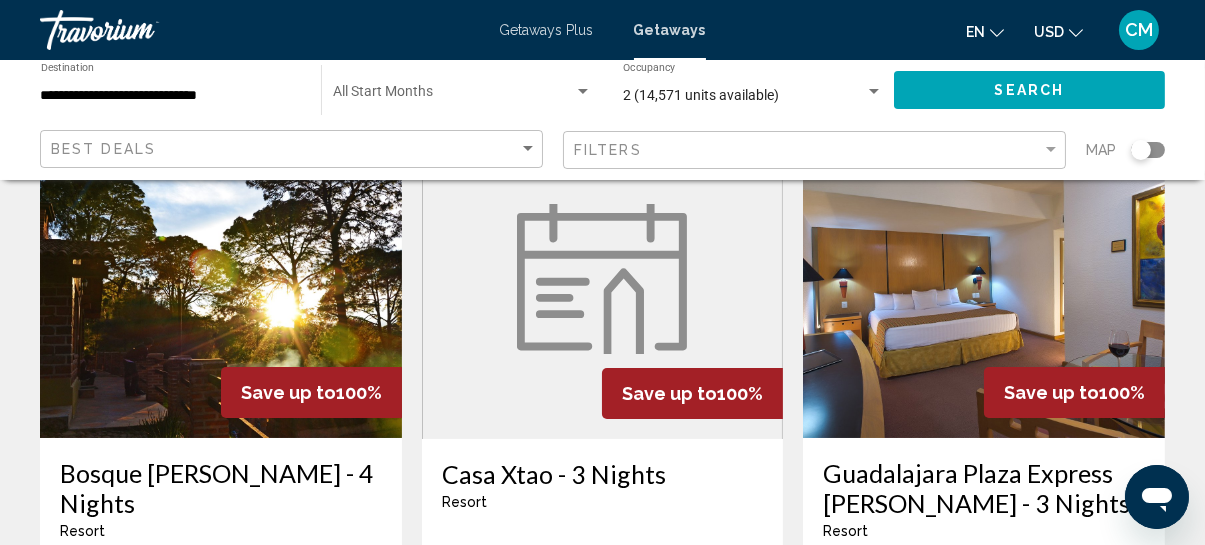 scroll, scrollTop: 181, scrollLeft: 0, axis: vertical 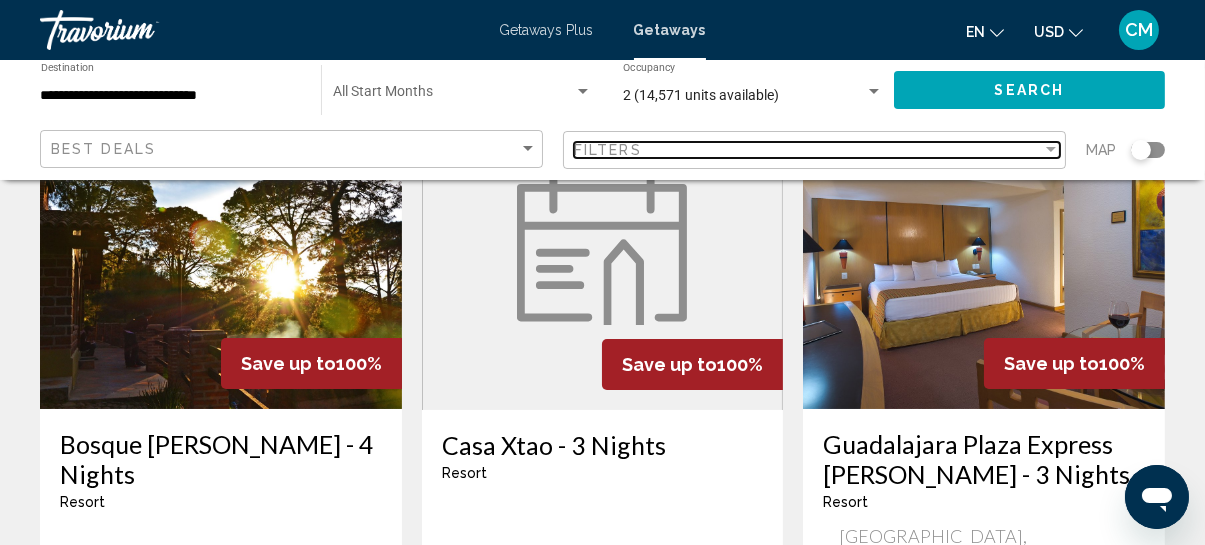 click on "Filters" at bounding box center (808, 150) 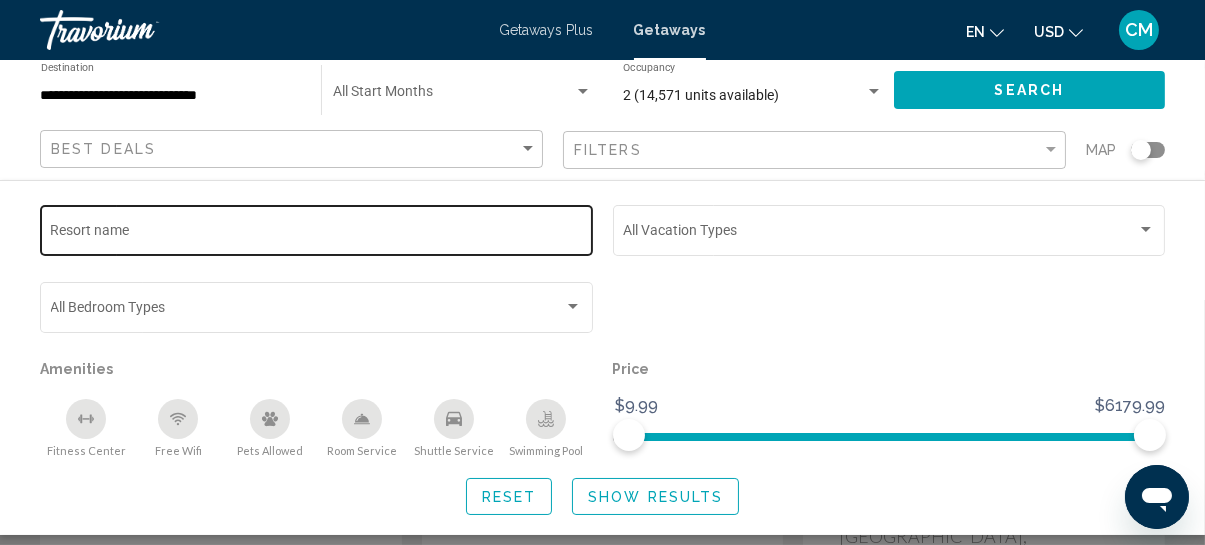 click on "Resort name" at bounding box center (317, 234) 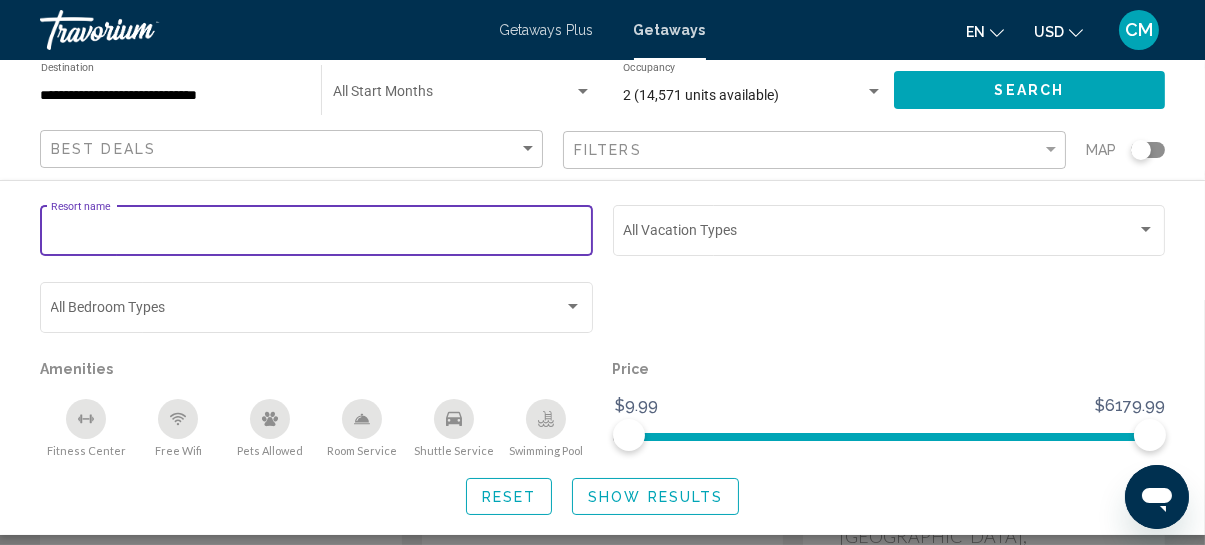 type on "**********" 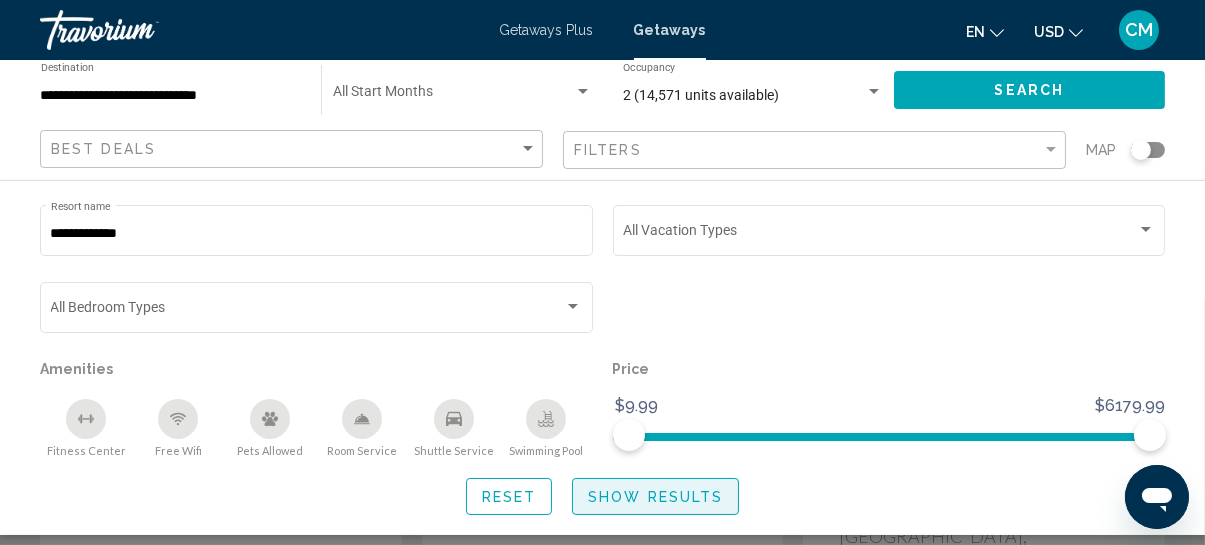 click on "Show Results" 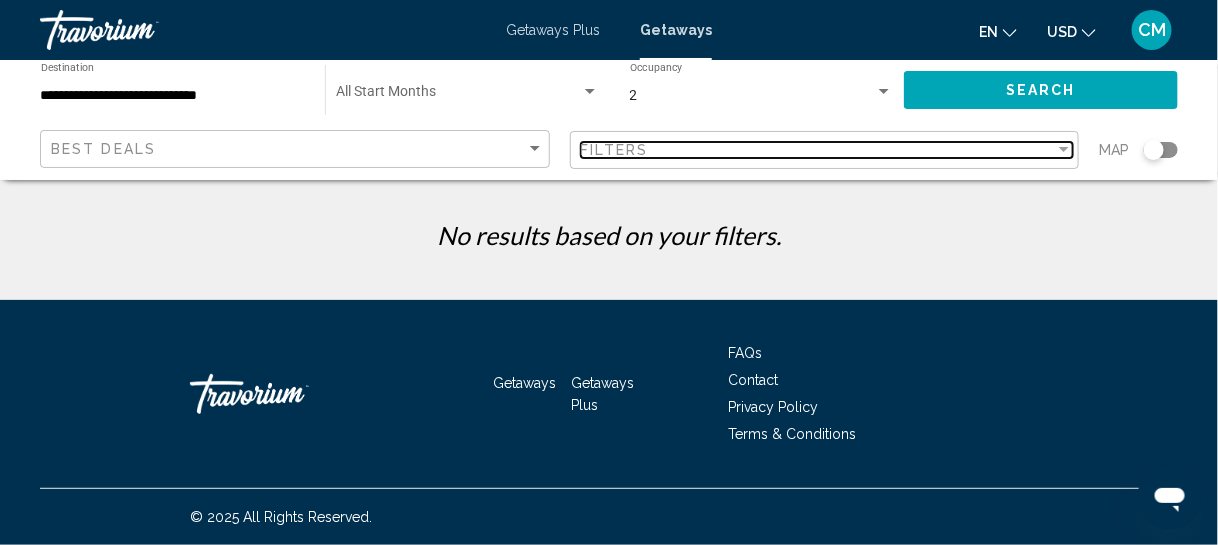 click on "Filters" at bounding box center [818, 150] 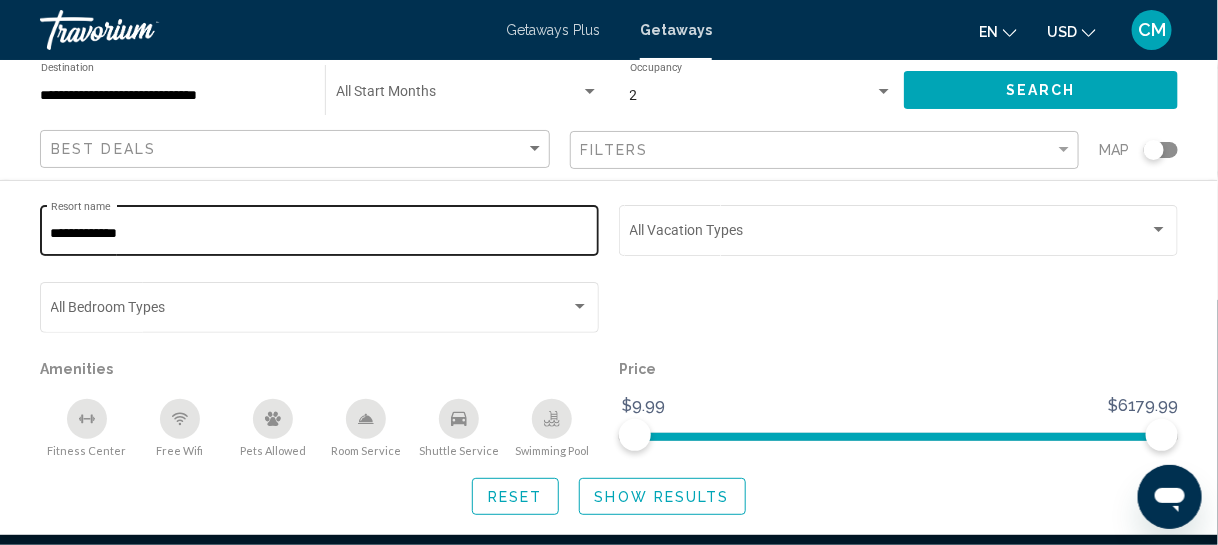 click on "**********" at bounding box center (320, 234) 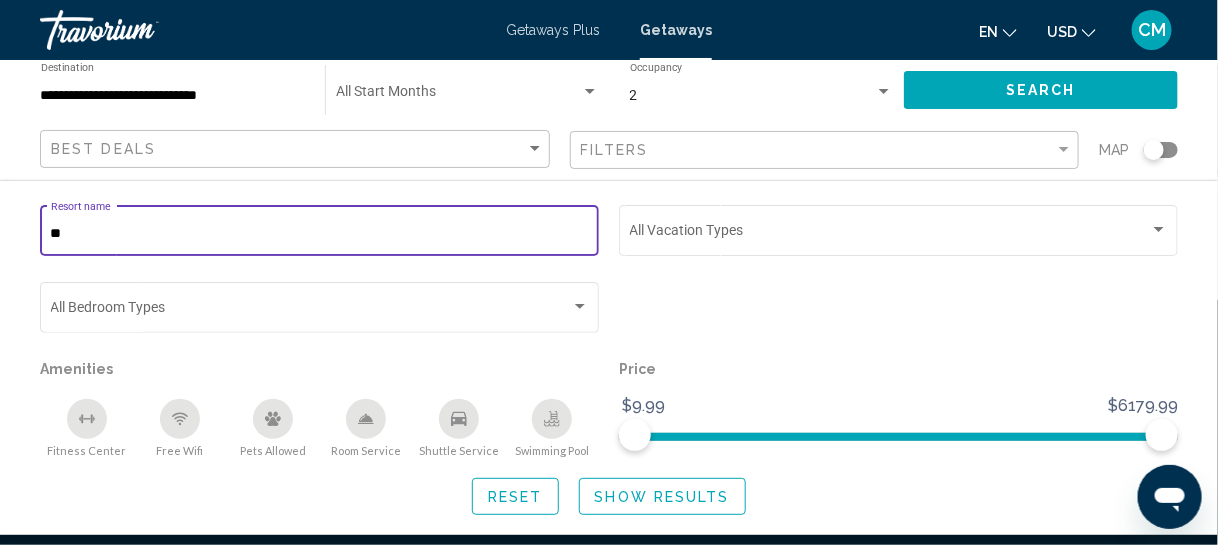 type on "*" 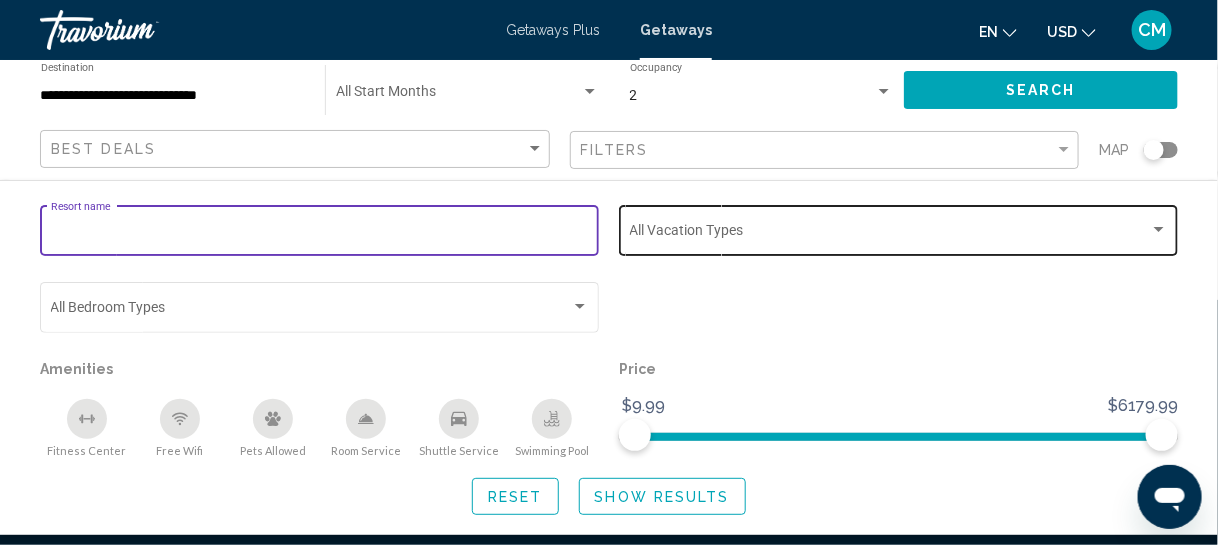 type 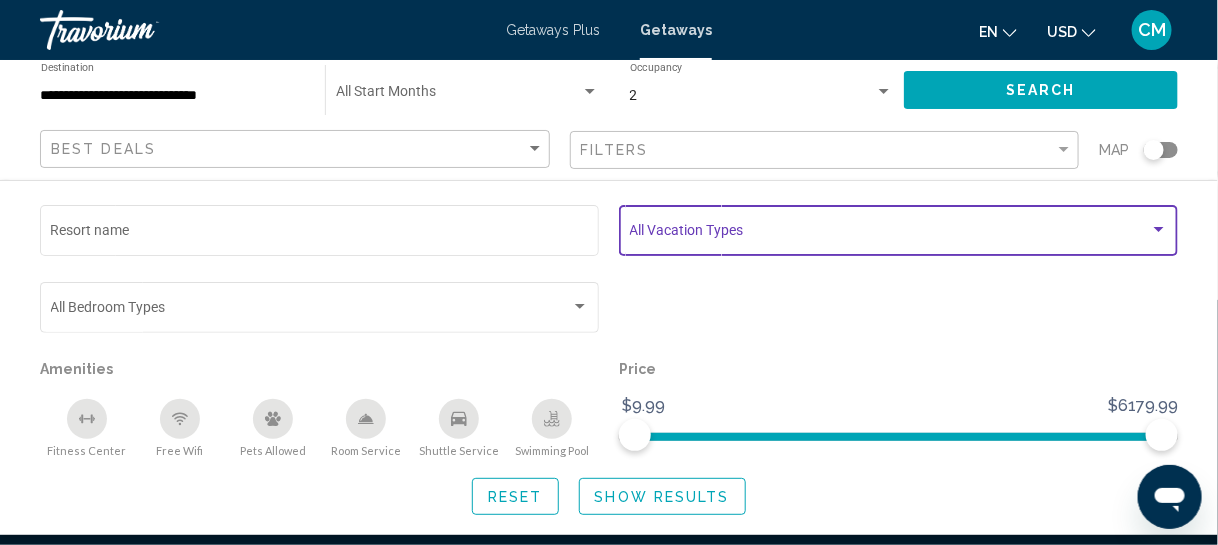 click at bounding box center (890, 234) 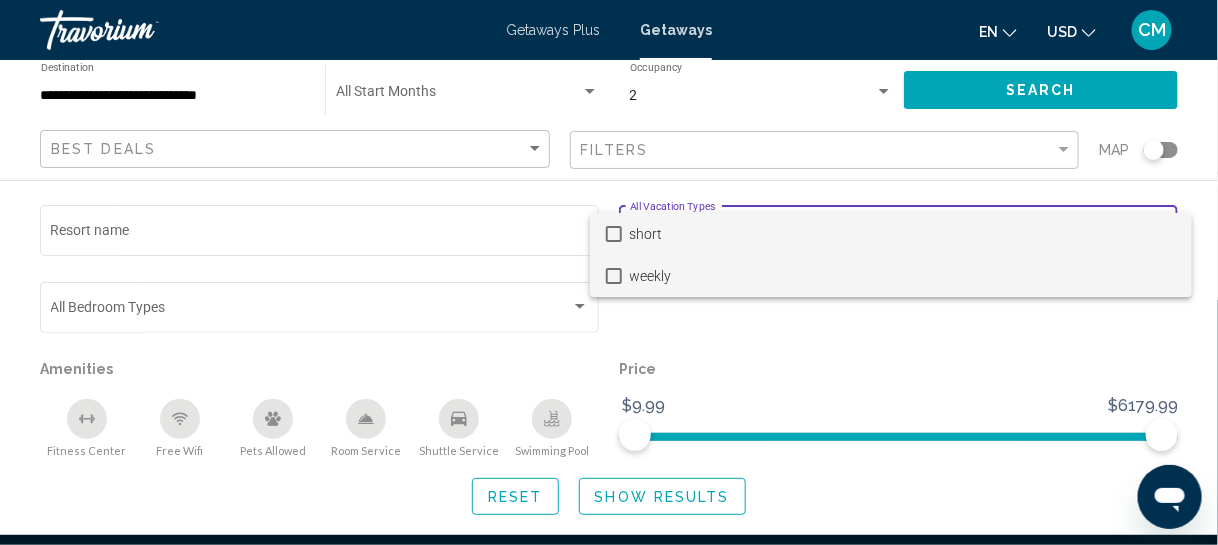 click at bounding box center (614, 276) 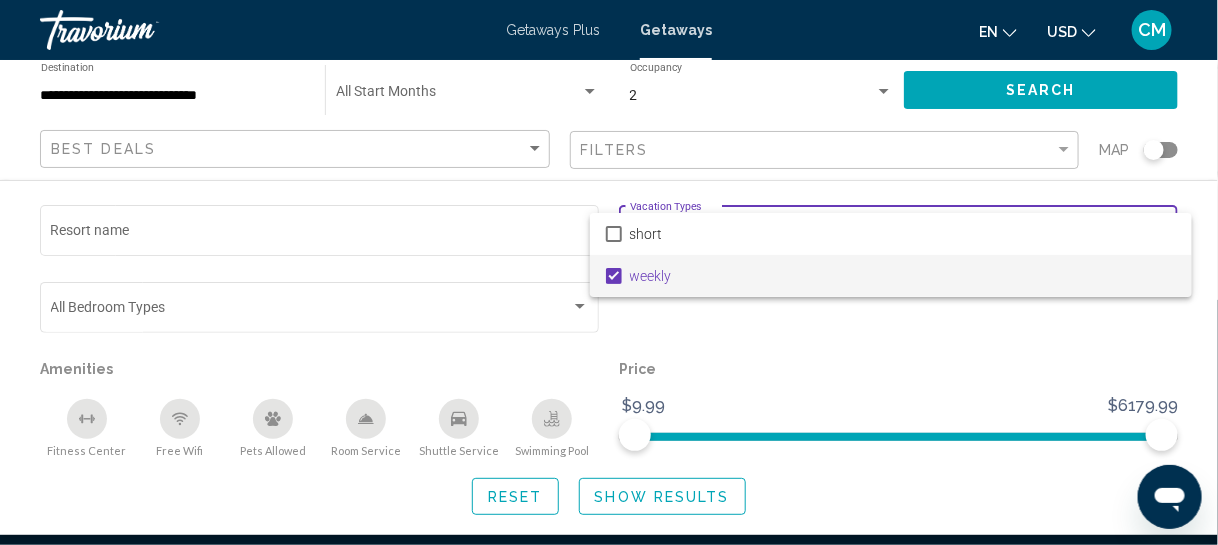 drag, startPoint x: 1174, startPoint y: 432, endPoint x: 820, endPoint y: 434, distance: 354.00565 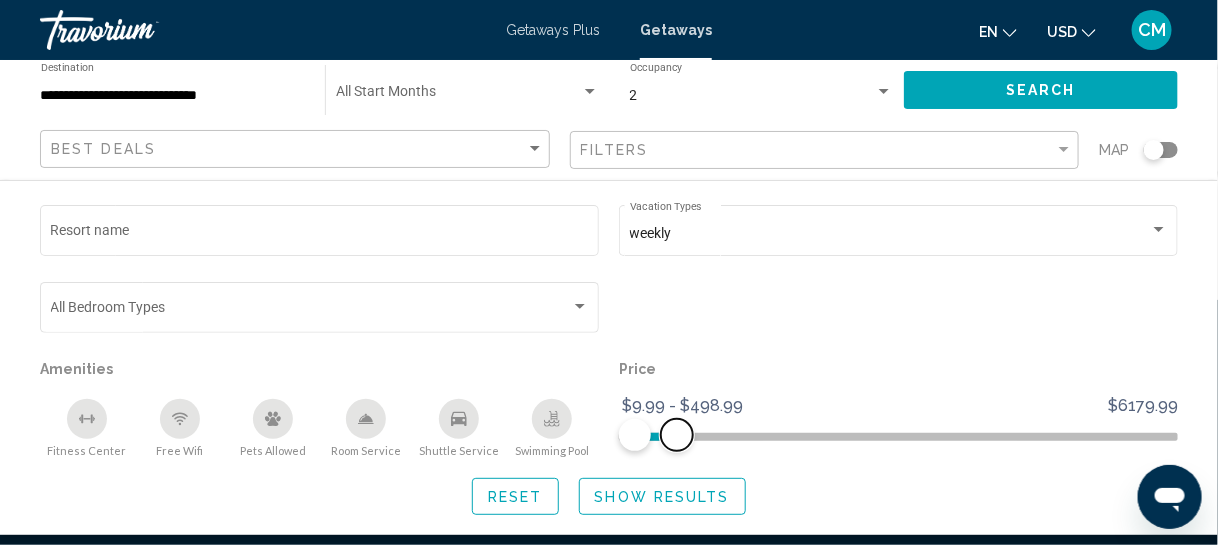 drag, startPoint x: 1168, startPoint y: 427, endPoint x: 677, endPoint y: 452, distance: 491.63605 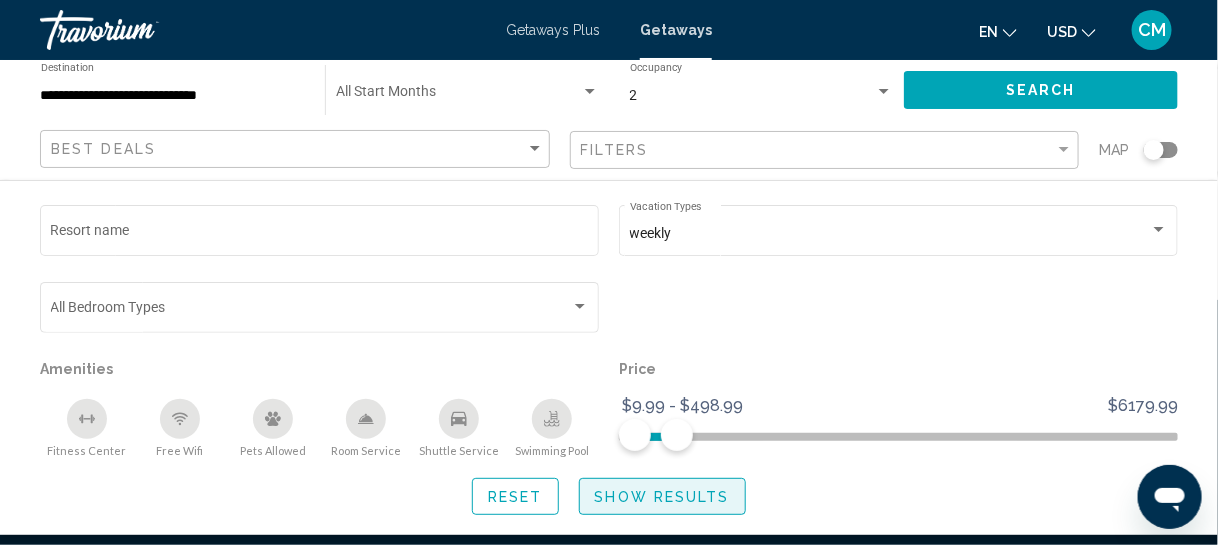click on "Show Results" 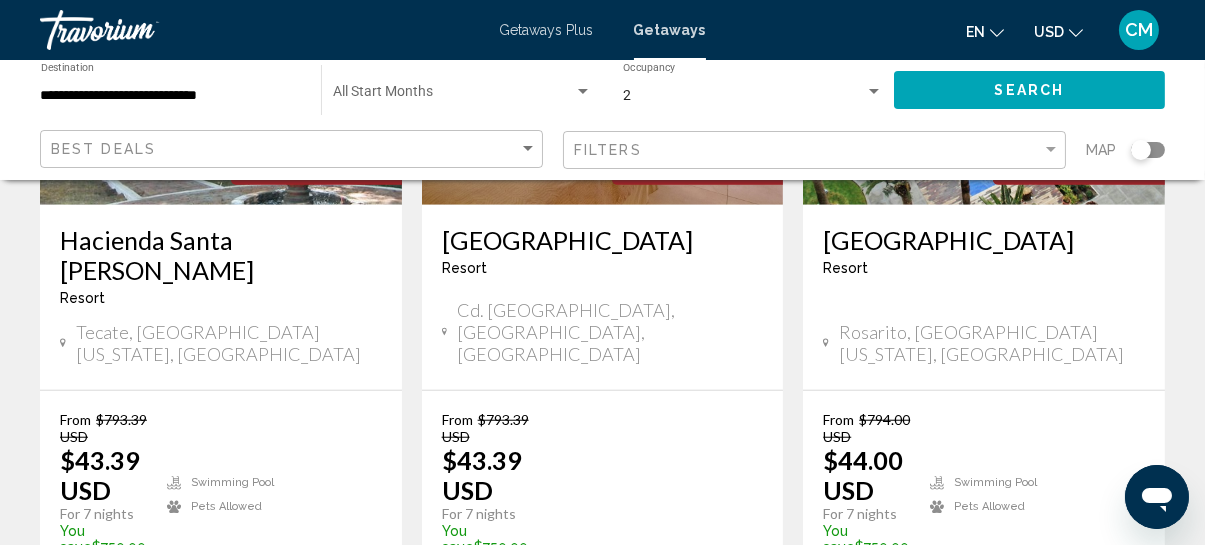 scroll, scrollTop: 2818, scrollLeft: 0, axis: vertical 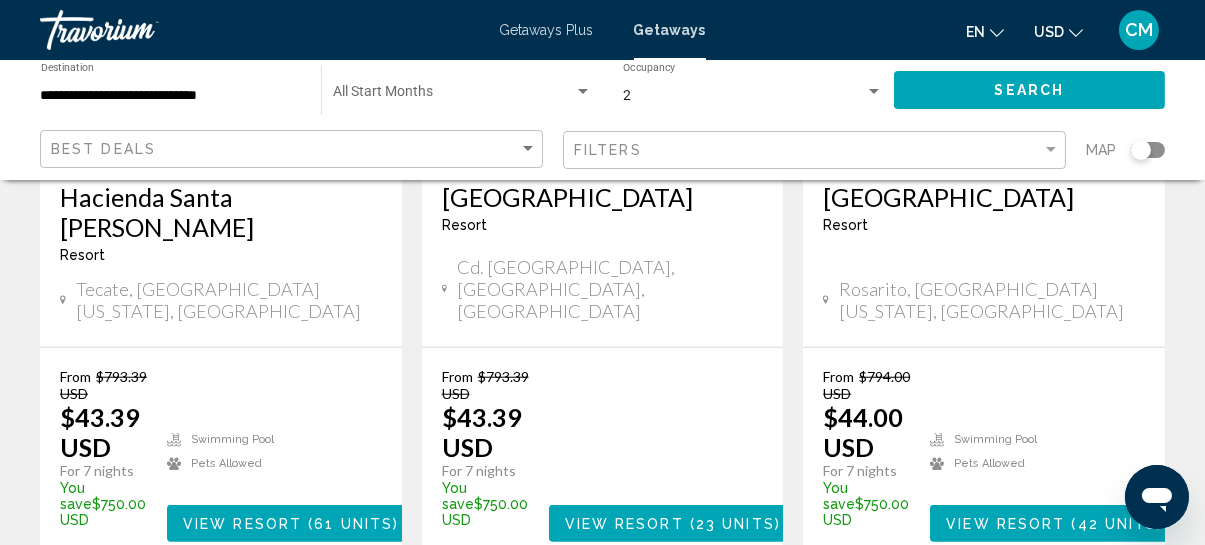 click on "2" at bounding box center (463, 622) 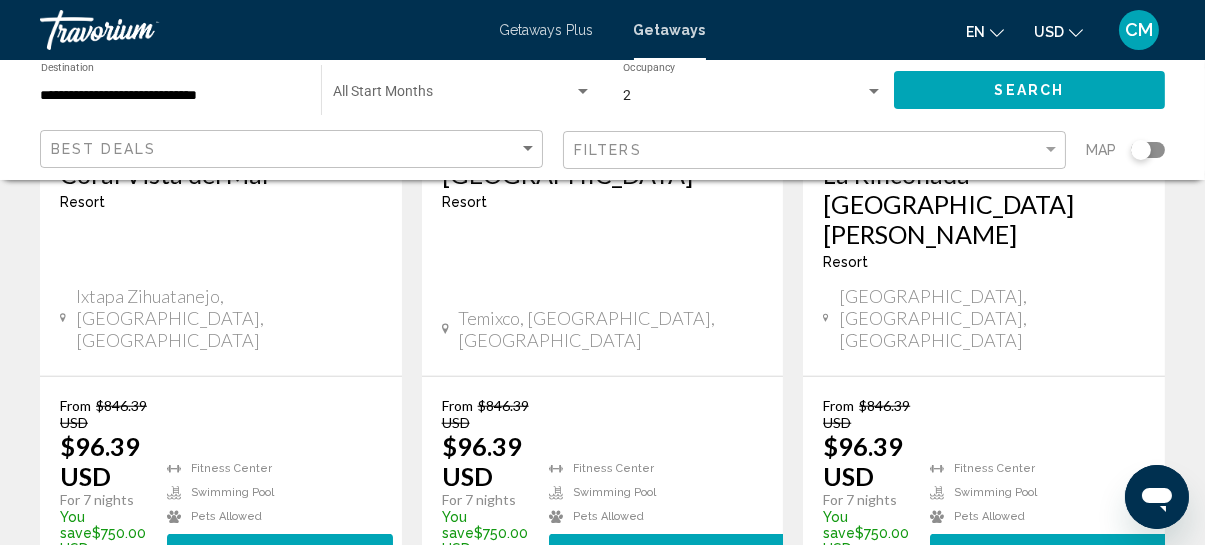 scroll, scrollTop: 2818, scrollLeft: 0, axis: vertical 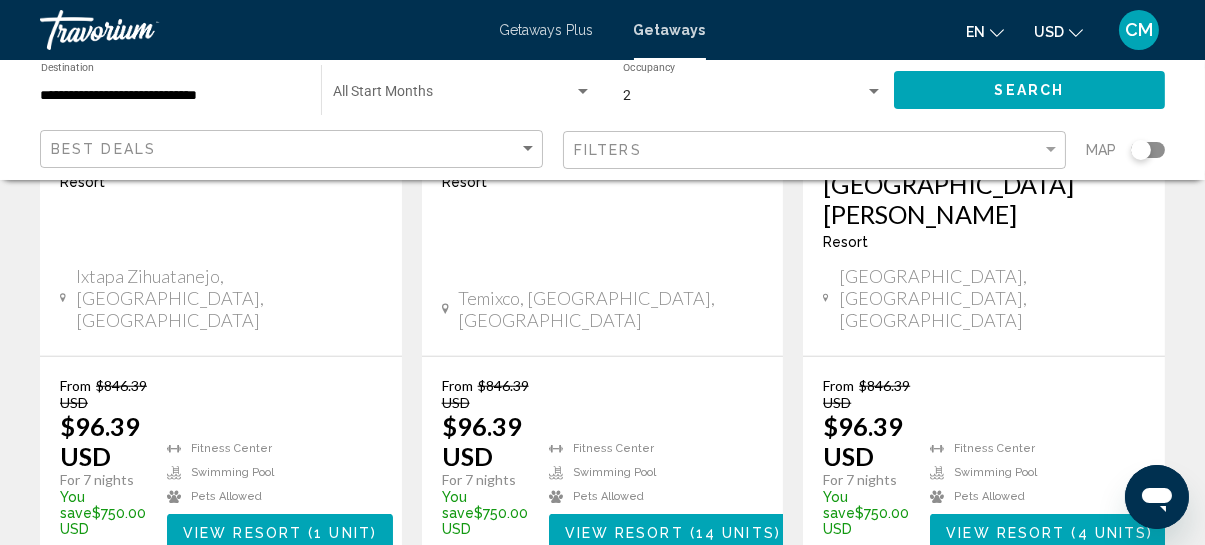 click on "page  3" at bounding box center [532, 631] 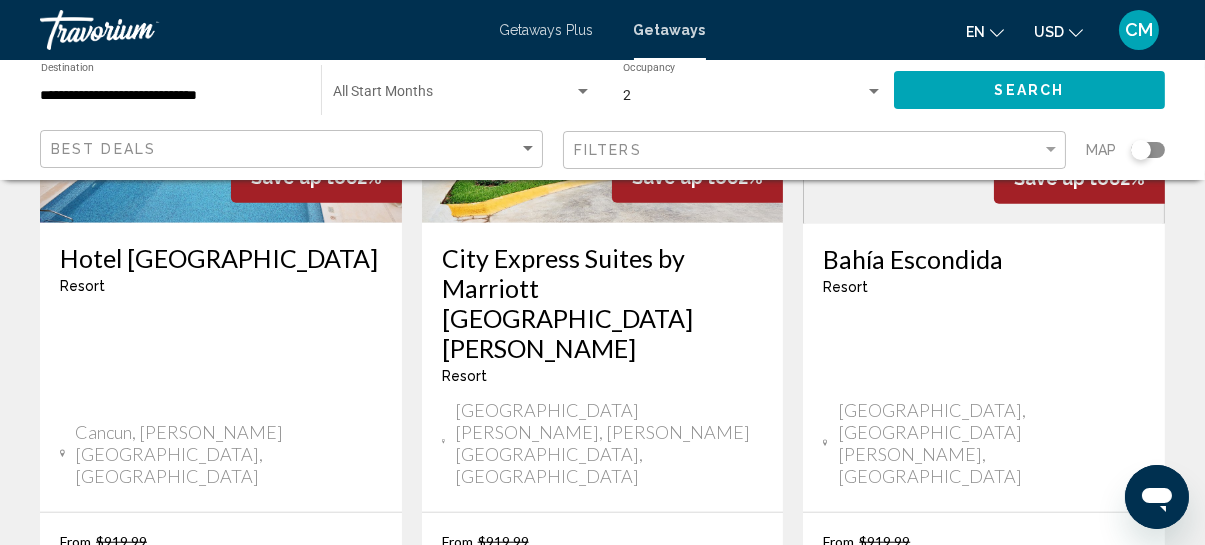 scroll, scrollTop: 2909, scrollLeft: 0, axis: vertical 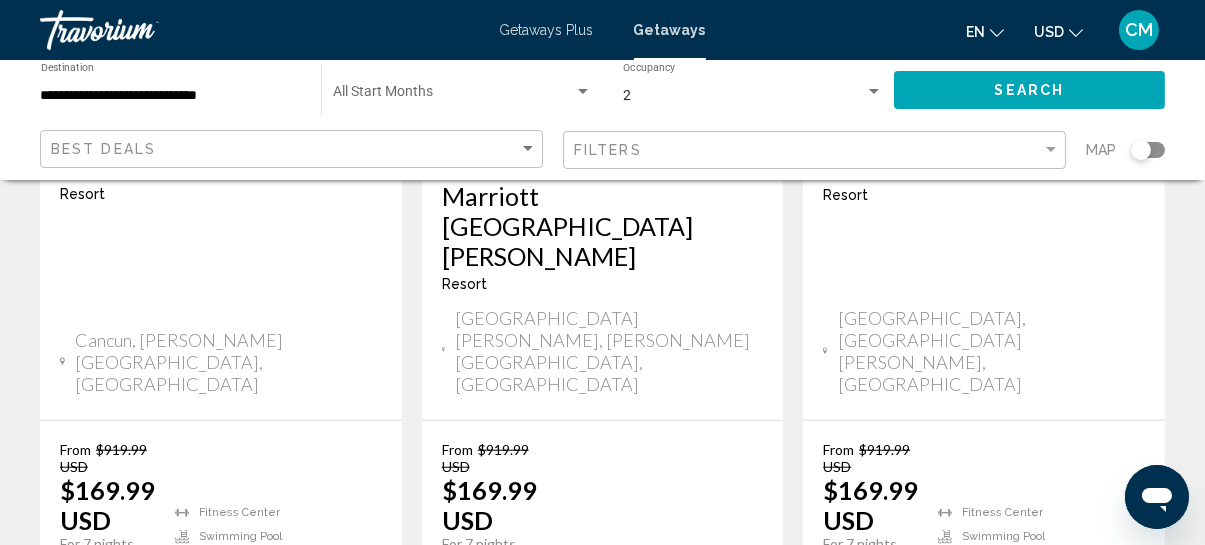 click on "page  4" at bounding box center (602, 695) 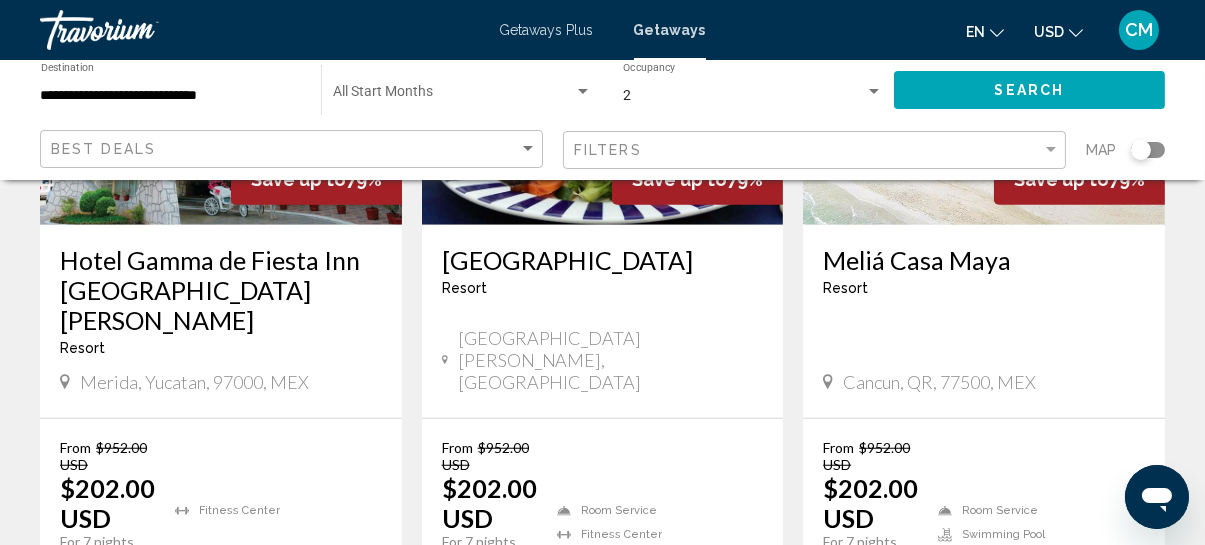scroll, scrollTop: 2818, scrollLeft: 0, axis: vertical 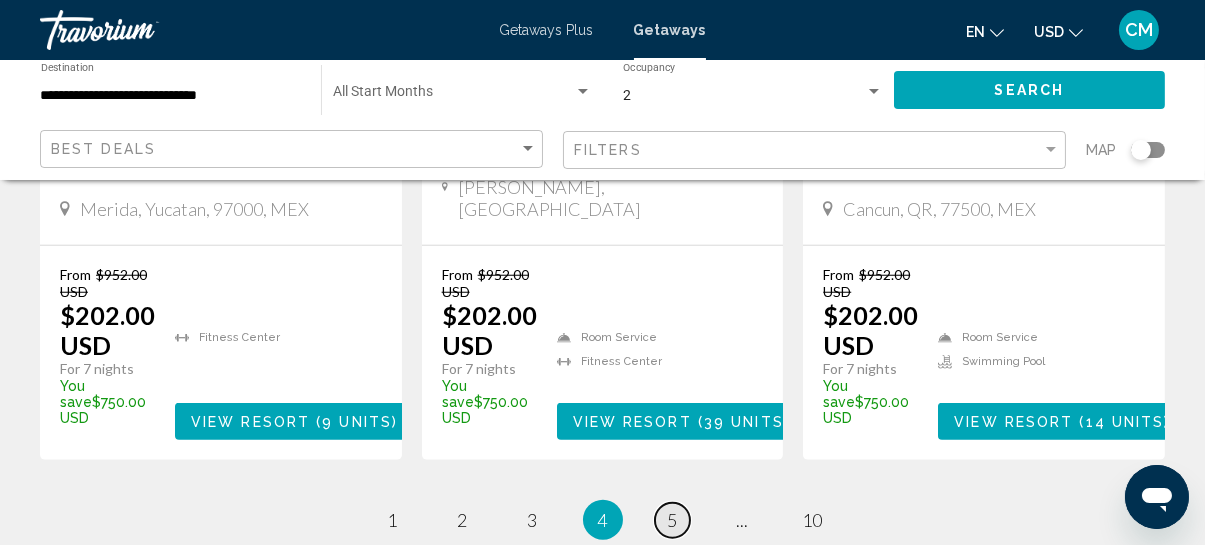 click on "5" at bounding box center (673, 520) 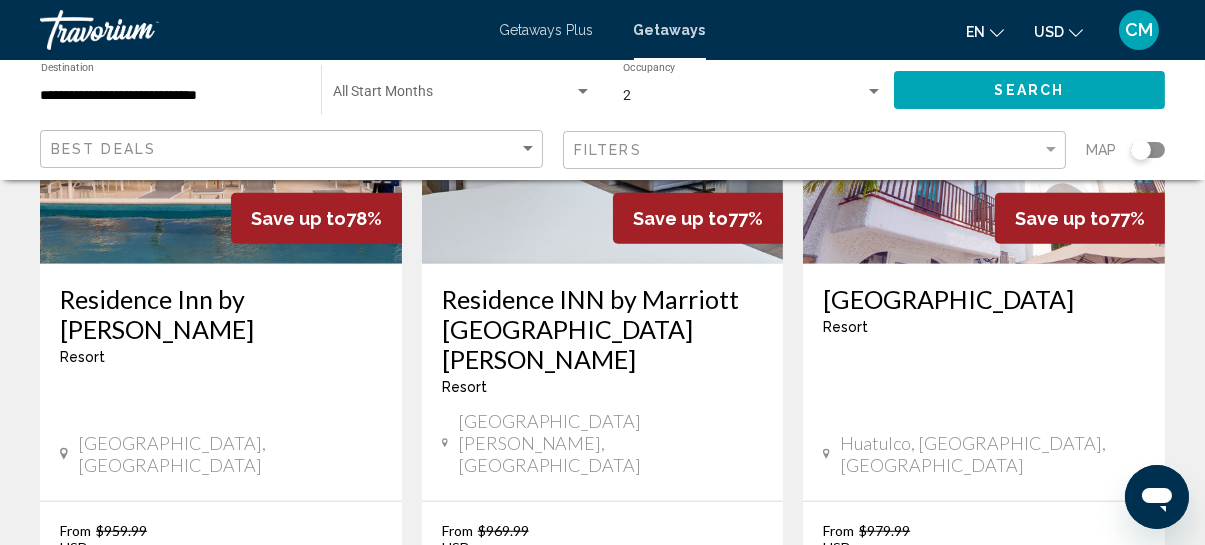 scroll, scrollTop: 2727, scrollLeft: 0, axis: vertical 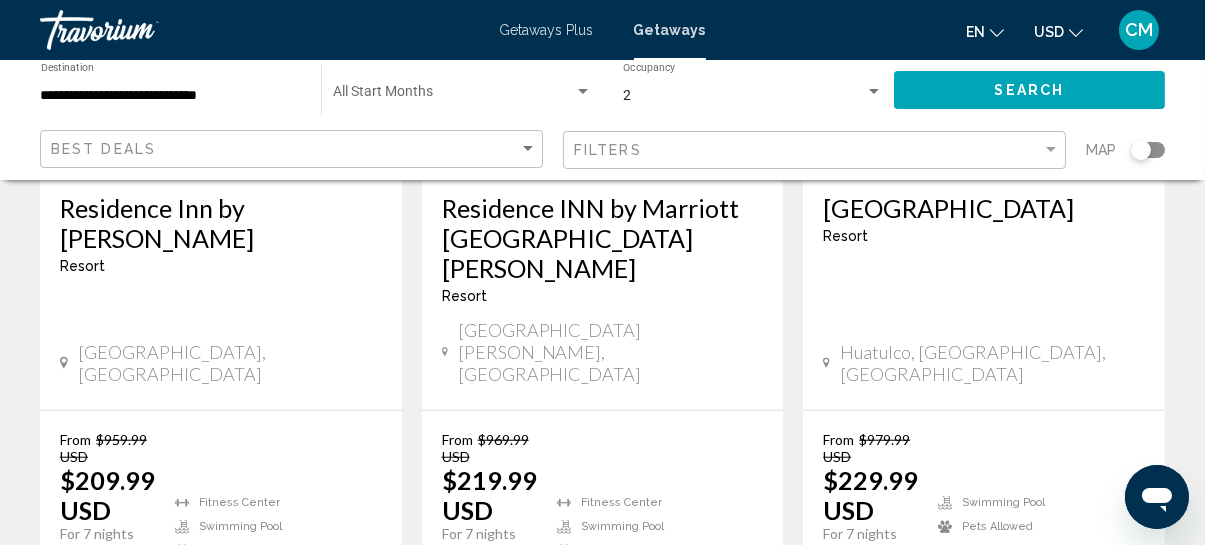 click on "6" at bounding box center [673, 685] 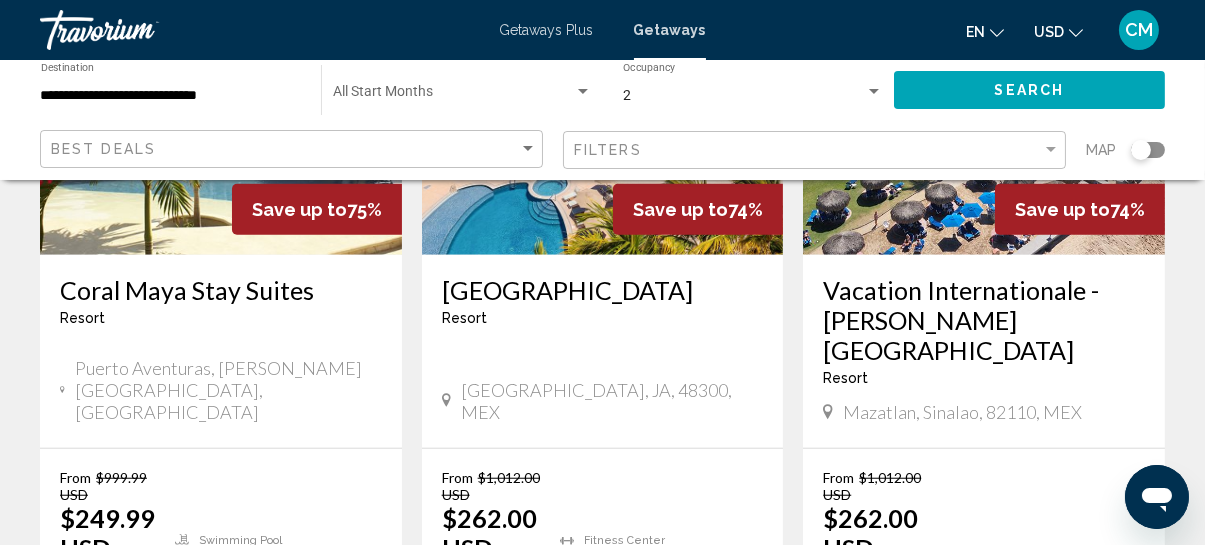 scroll, scrollTop: 2909, scrollLeft: 0, axis: vertical 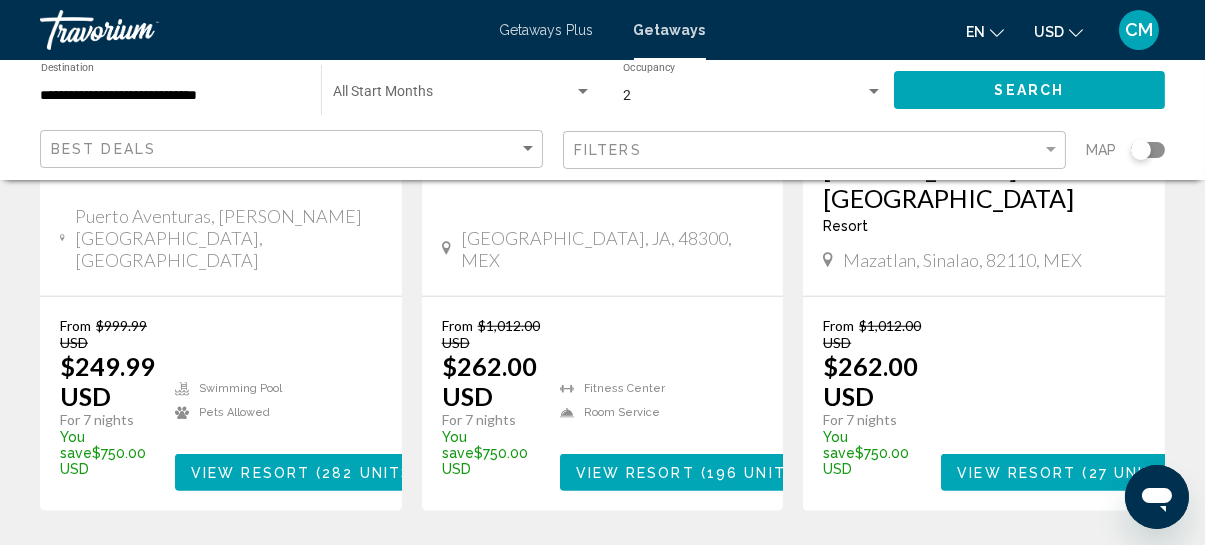 click on "page  7" at bounding box center (672, 571) 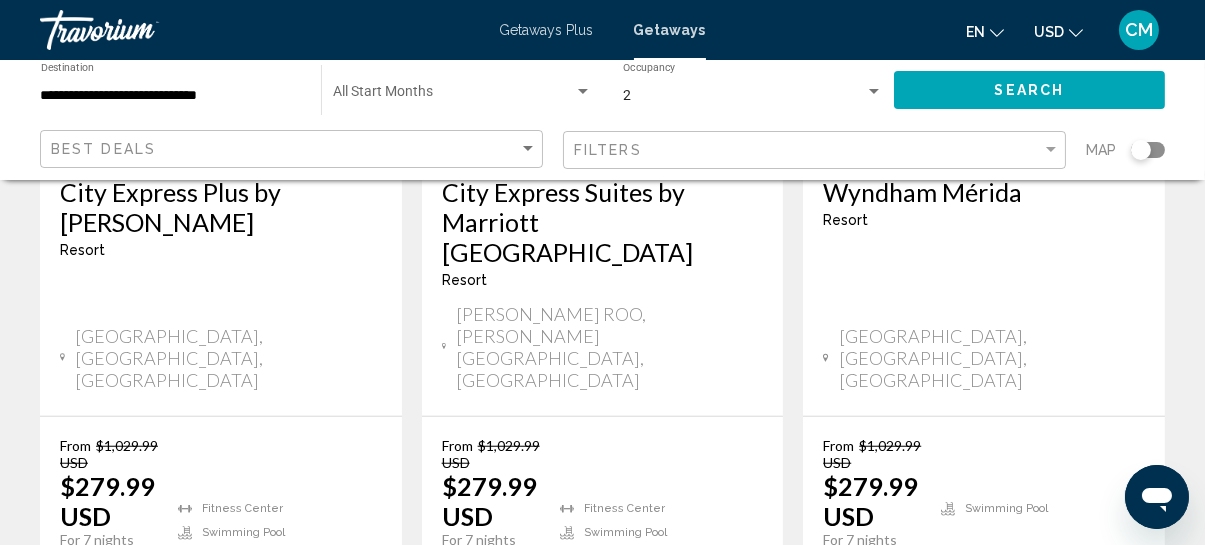scroll, scrollTop: 2818, scrollLeft: 0, axis: vertical 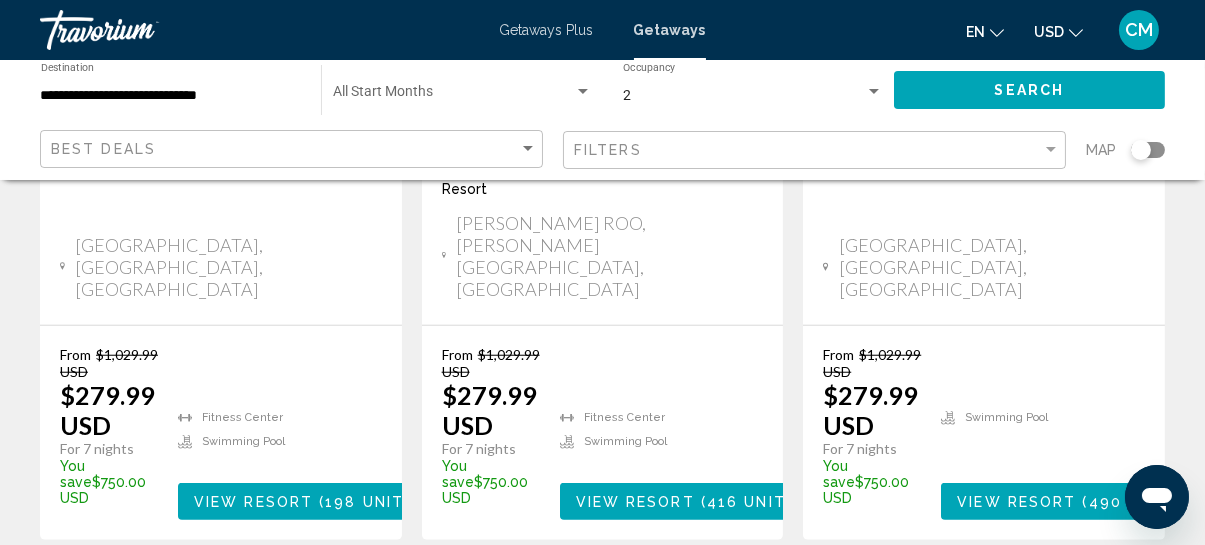 click on "page  8" at bounding box center (672, 600) 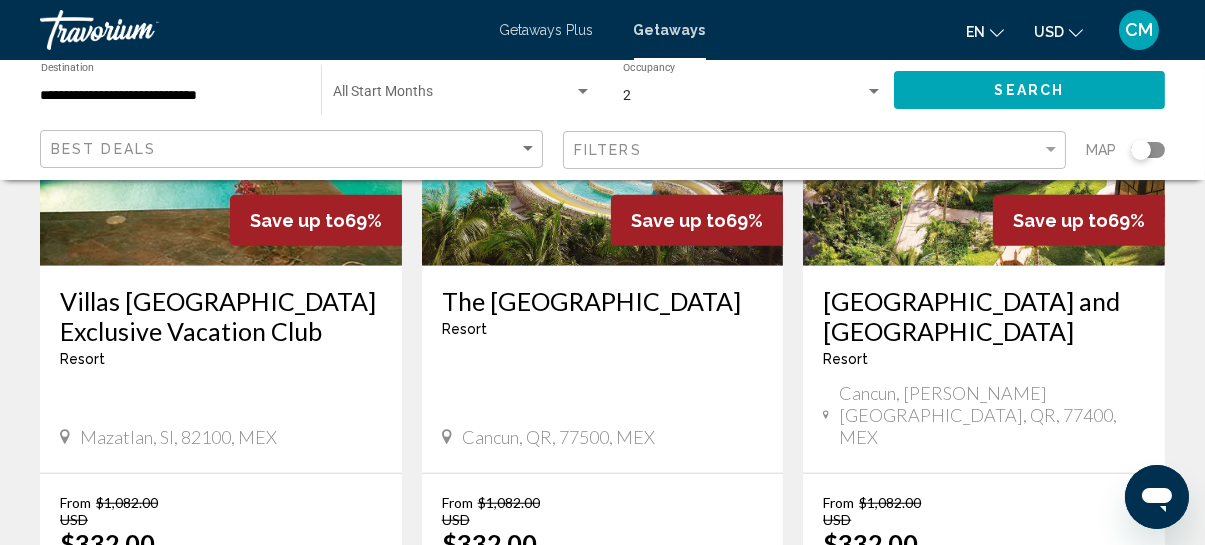 scroll, scrollTop: 2727, scrollLeft: 0, axis: vertical 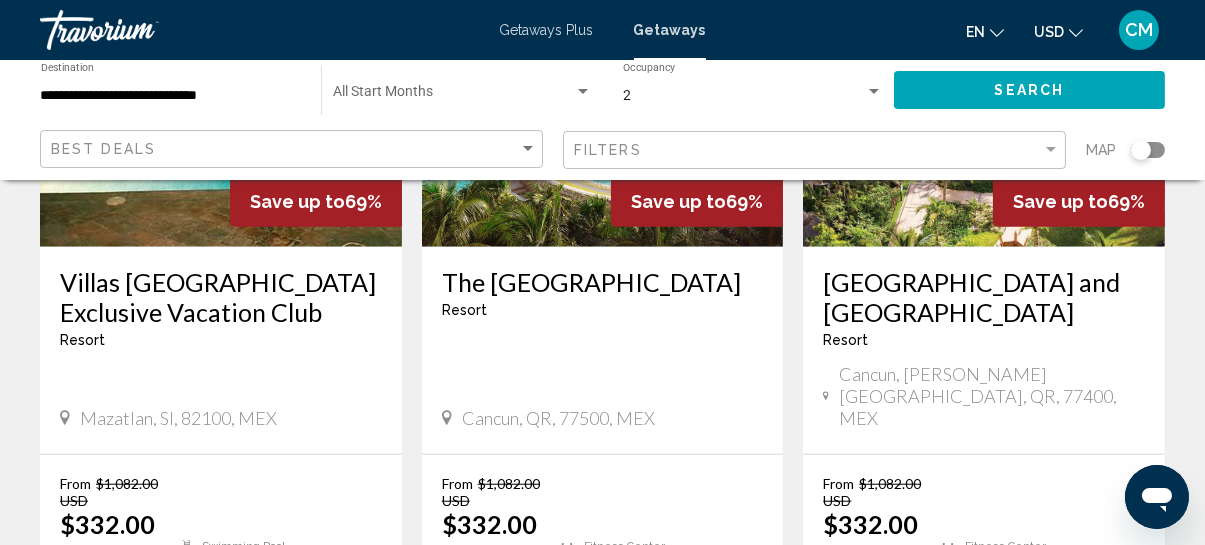 click on "9" at bounding box center (743, 729) 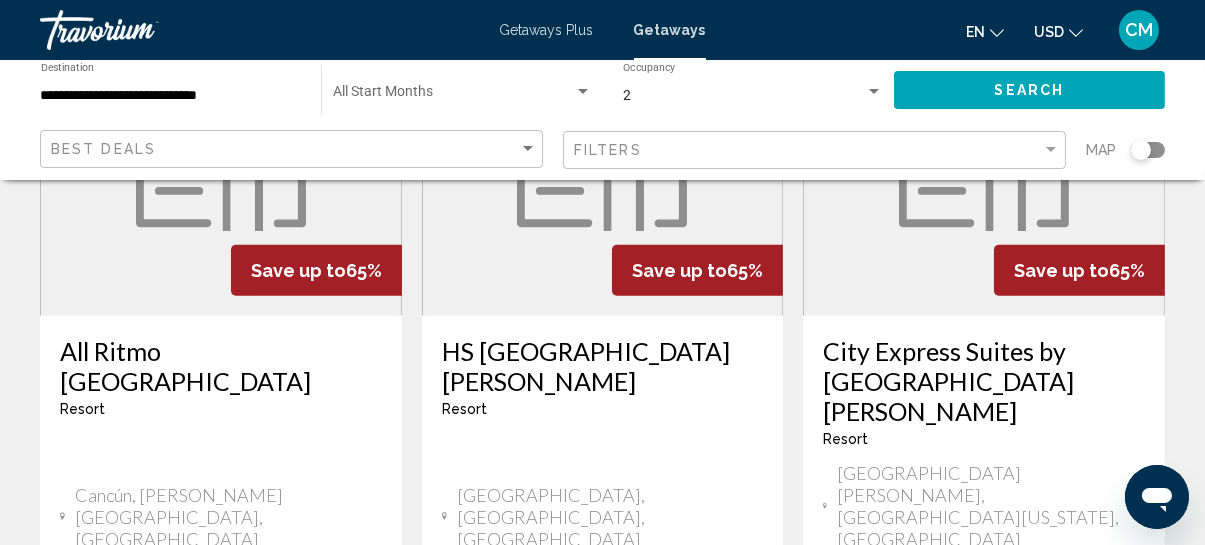 scroll, scrollTop: 2727, scrollLeft: 0, axis: vertical 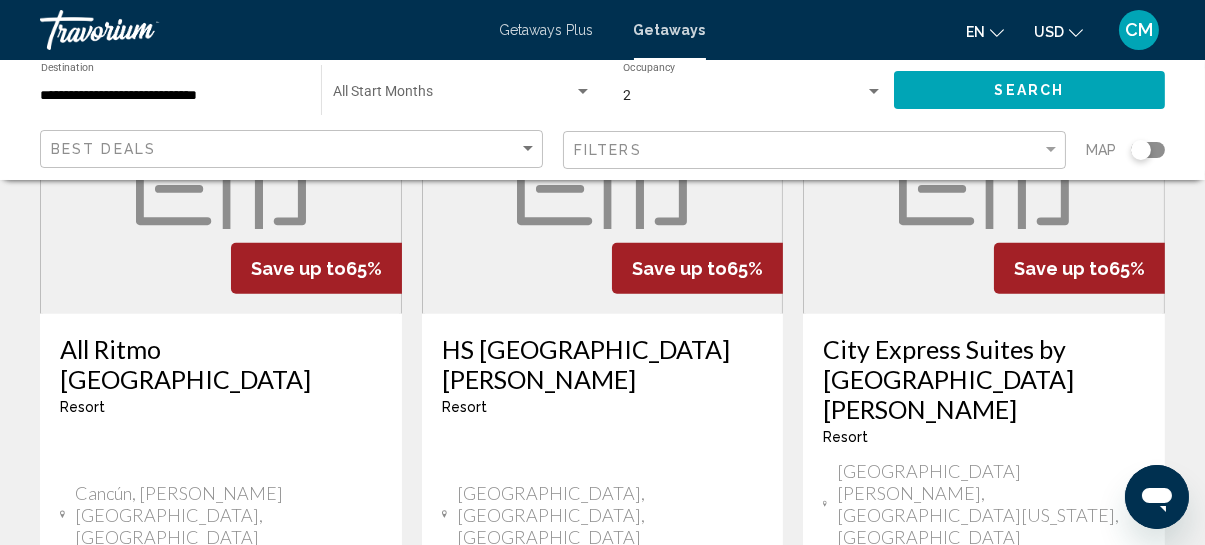 click on "10" at bounding box center (813, 848) 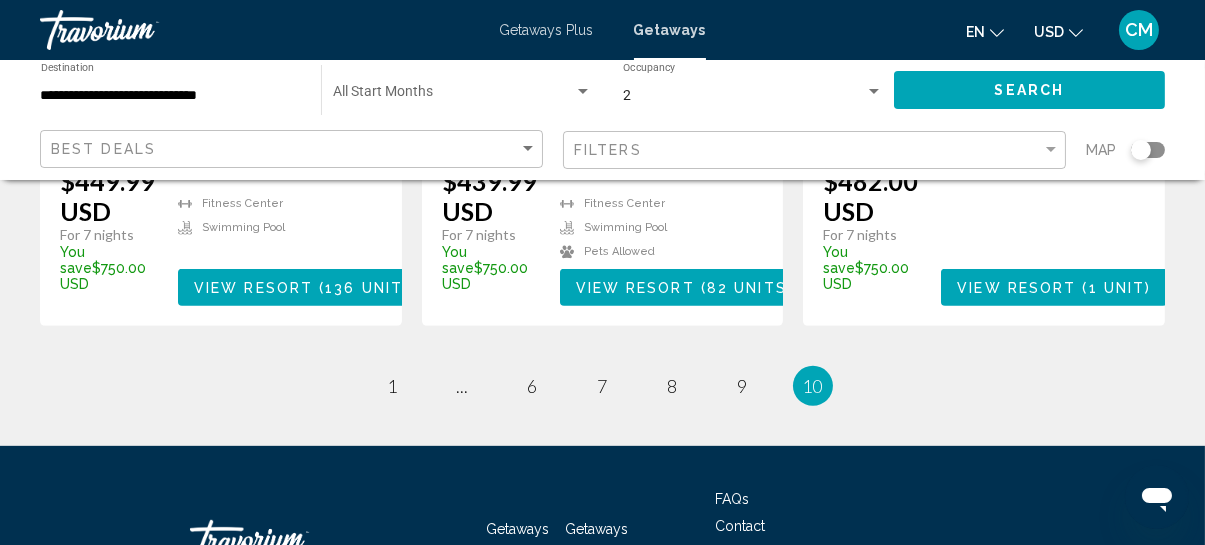 scroll, scrollTop: 1000, scrollLeft: 0, axis: vertical 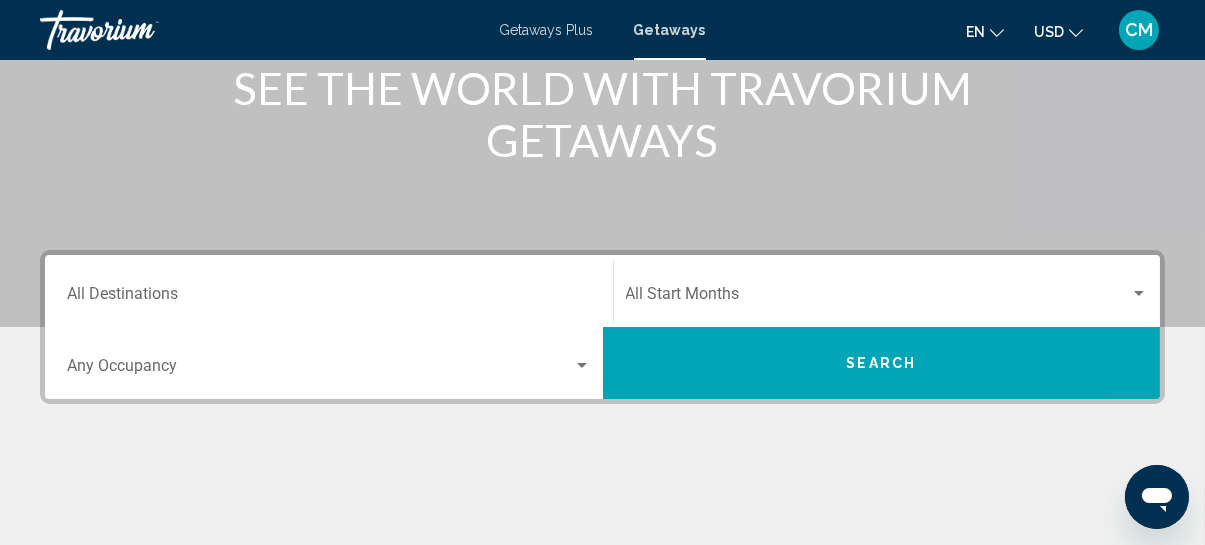 click on "Destination All Destinations" at bounding box center (329, 291) 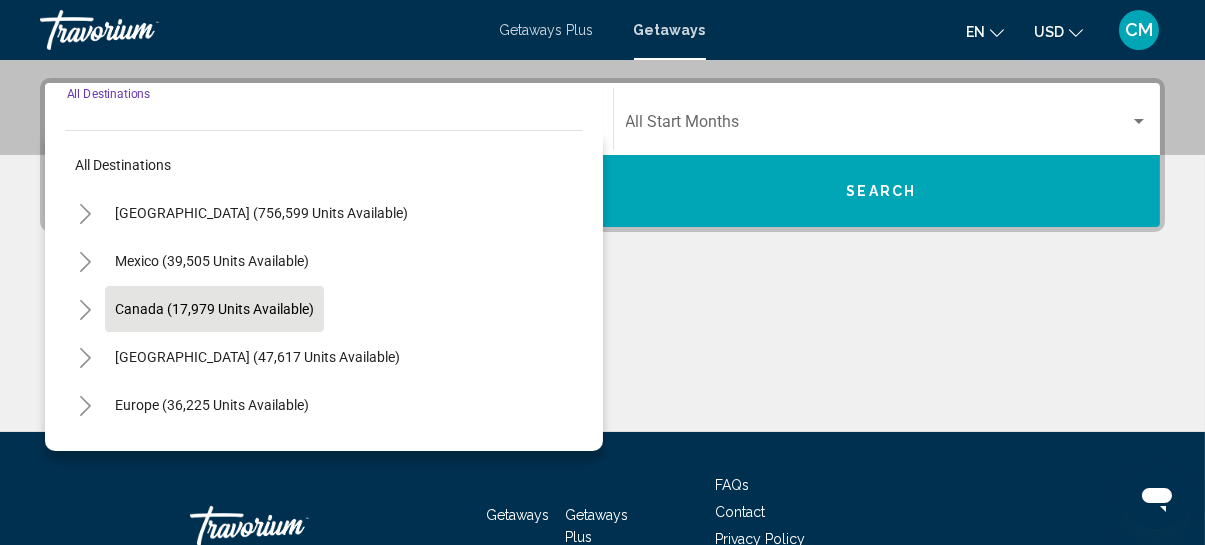 scroll, scrollTop: 457, scrollLeft: 0, axis: vertical 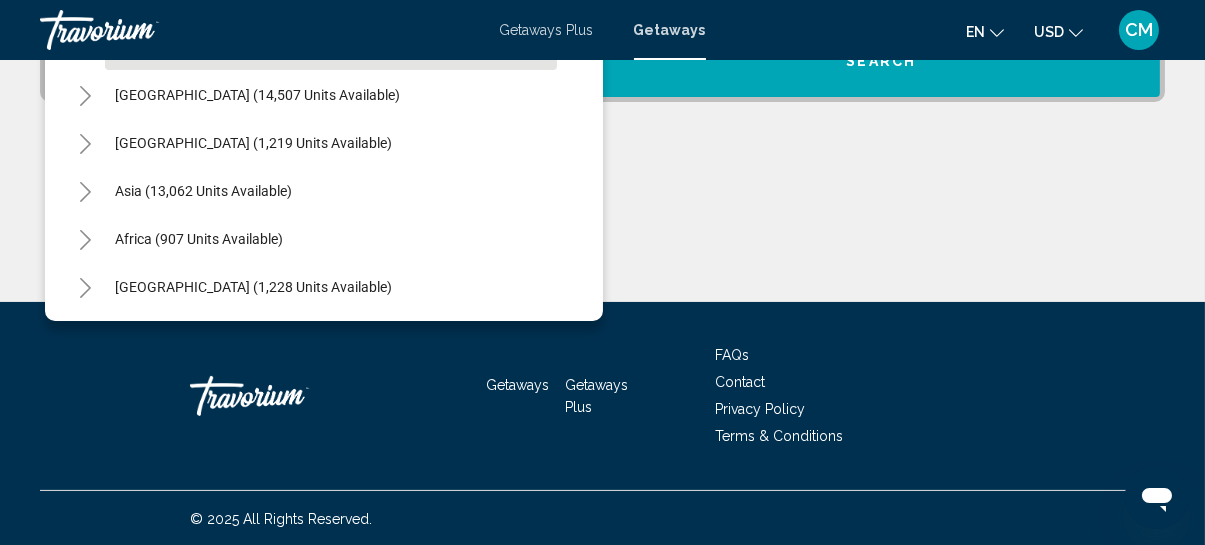 click on "[GEOGRAPHIC_DATA] (1,228 units available)" 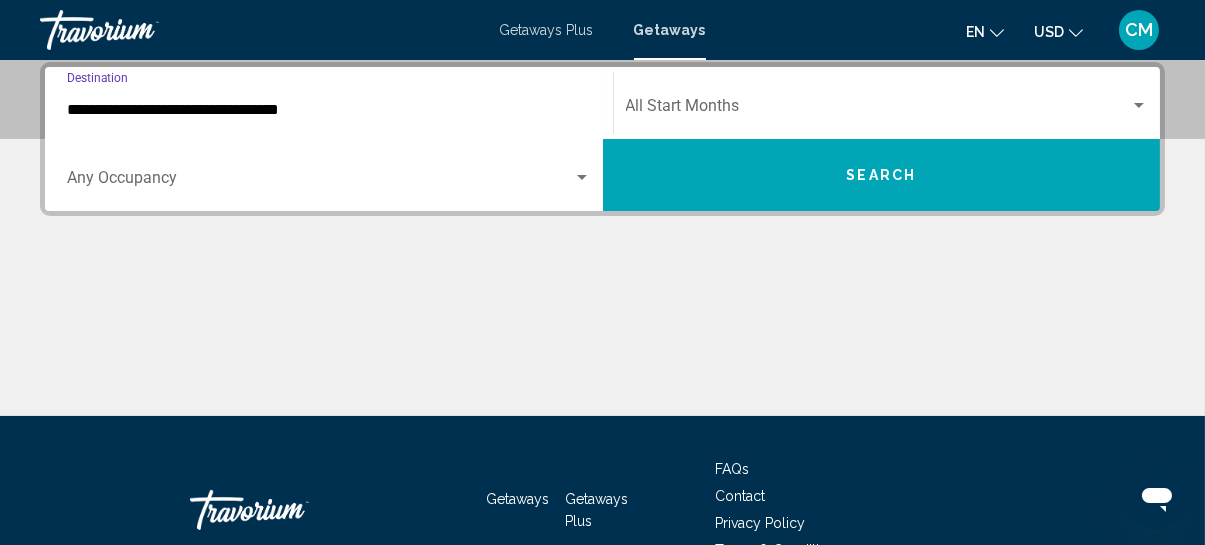 scroll, scrollTop: 457, scrollLeft: 0, axis: vertical 